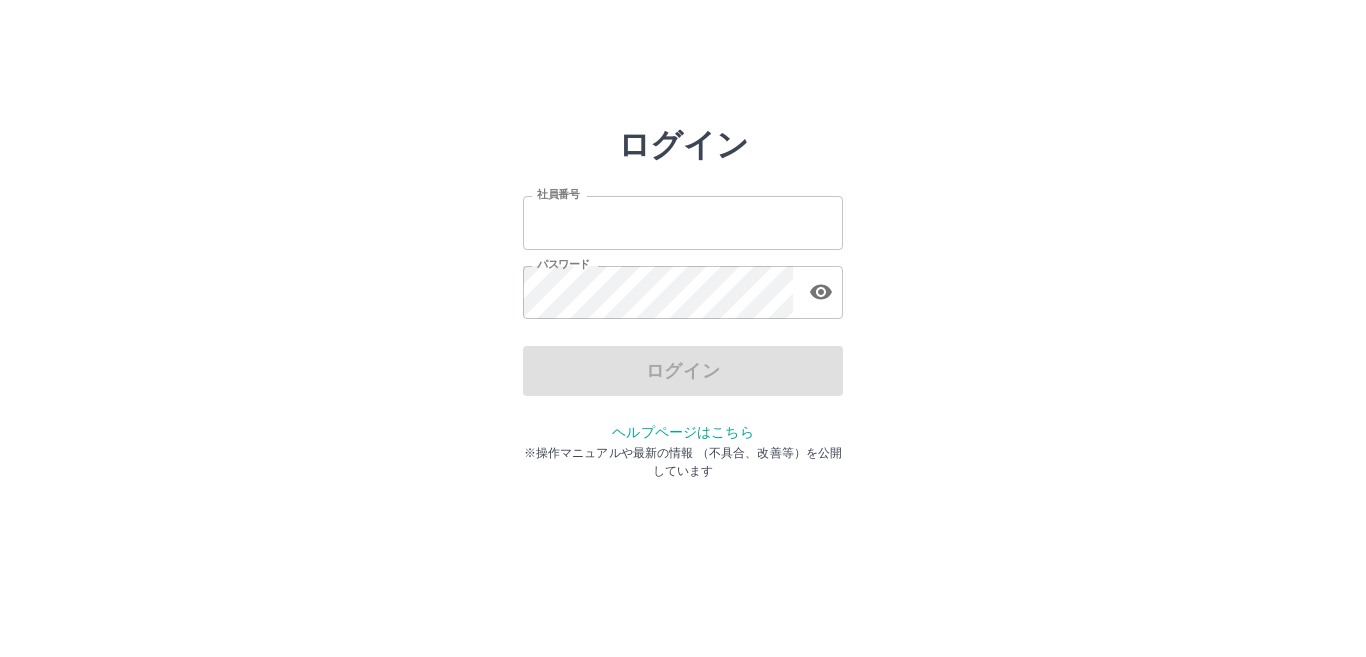 scroll, scrollTop: 0, scrollLeft: 0, axis: both 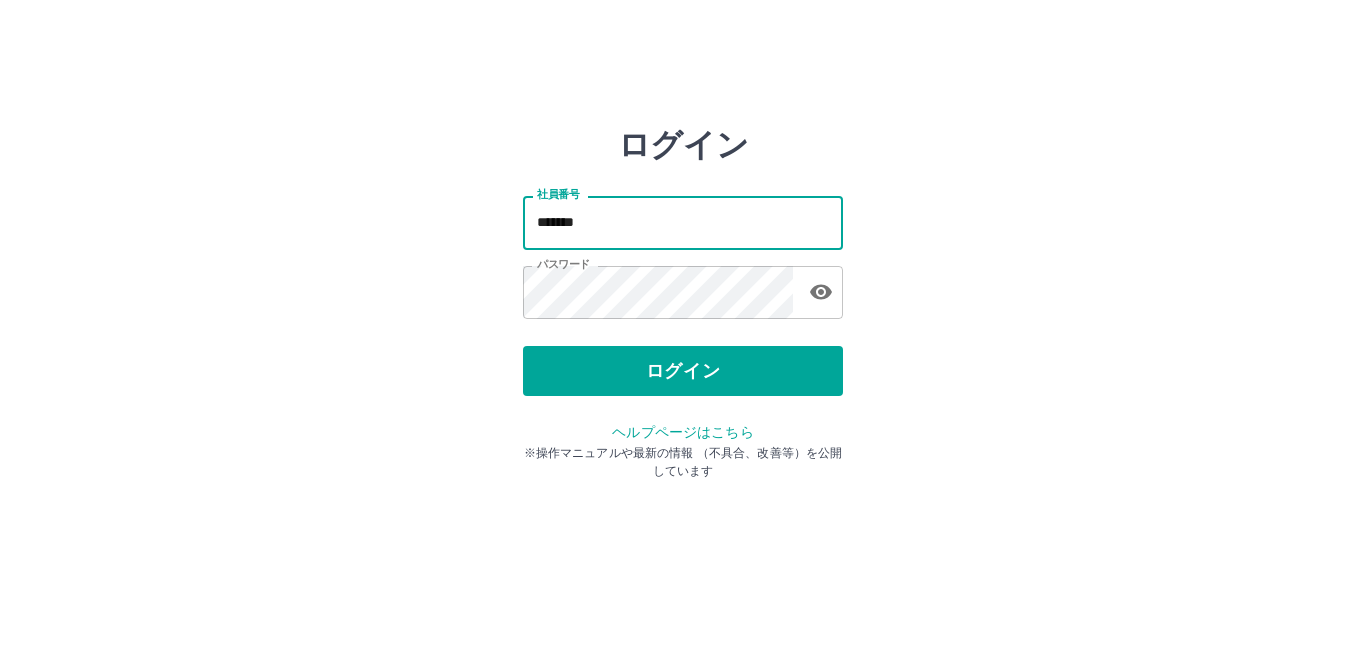 click on "*******" at bounding box center [683, 222] 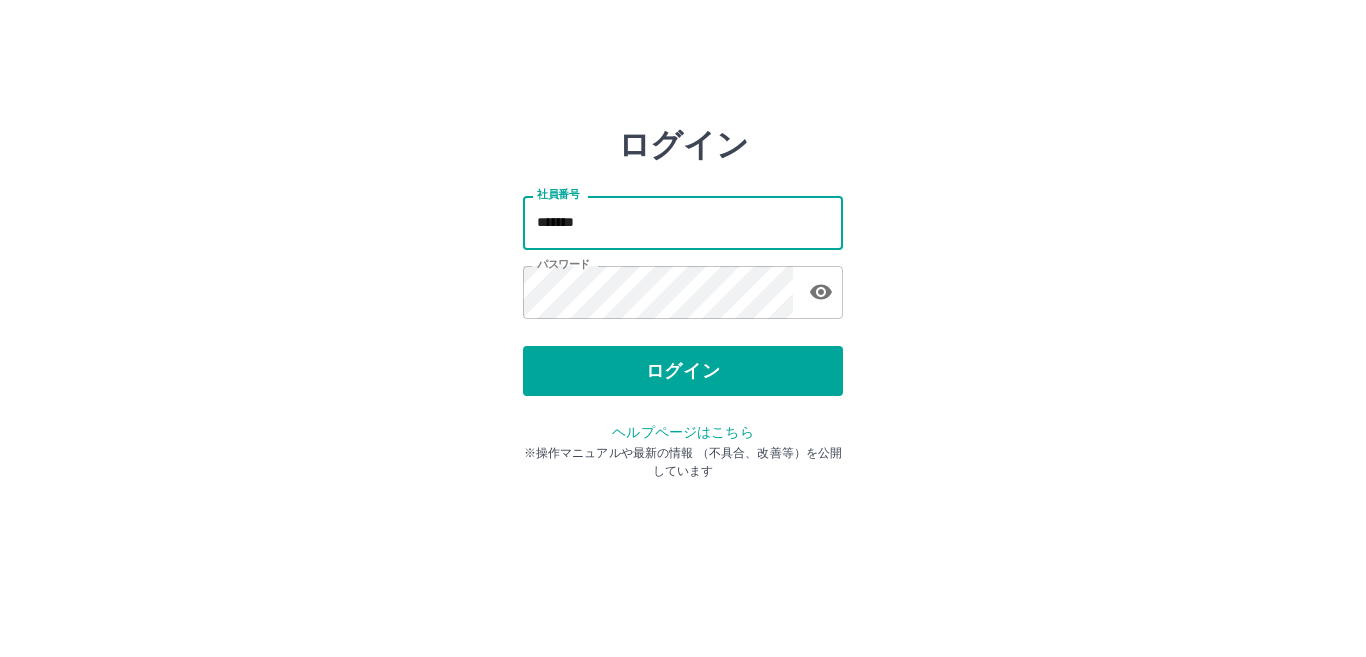 click on "*******" at bounding box center [683, 222] 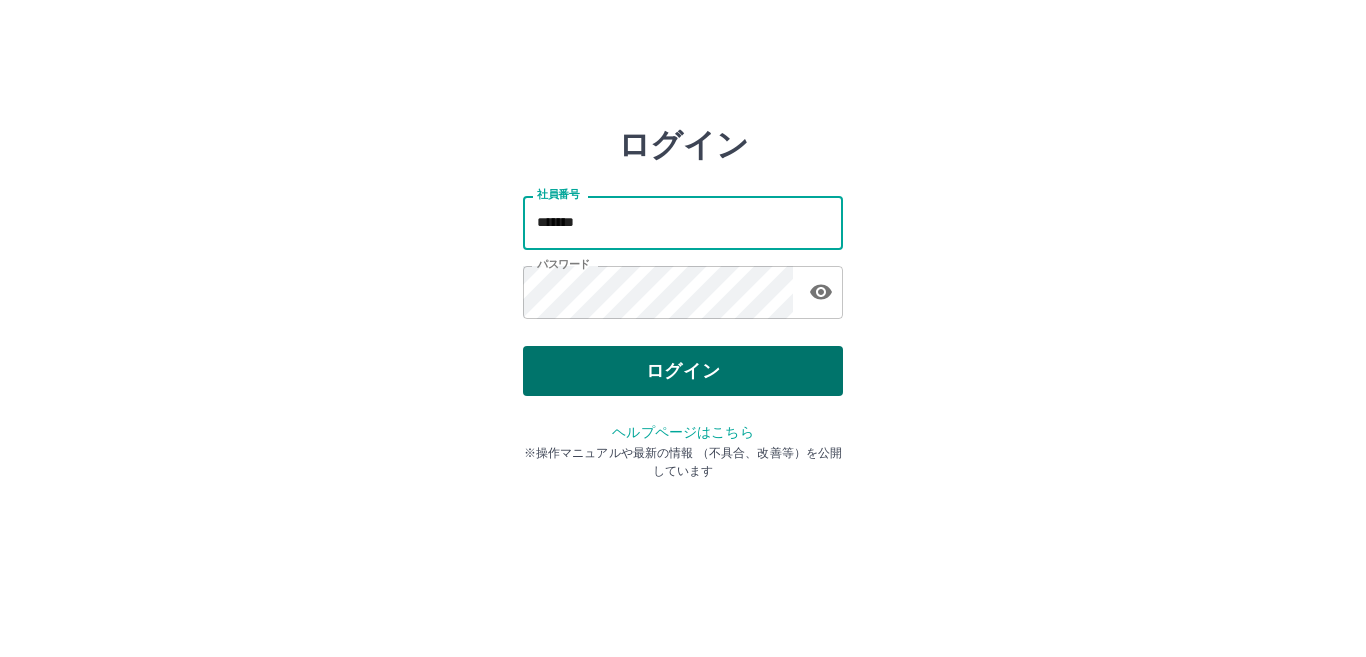 type on "*******" 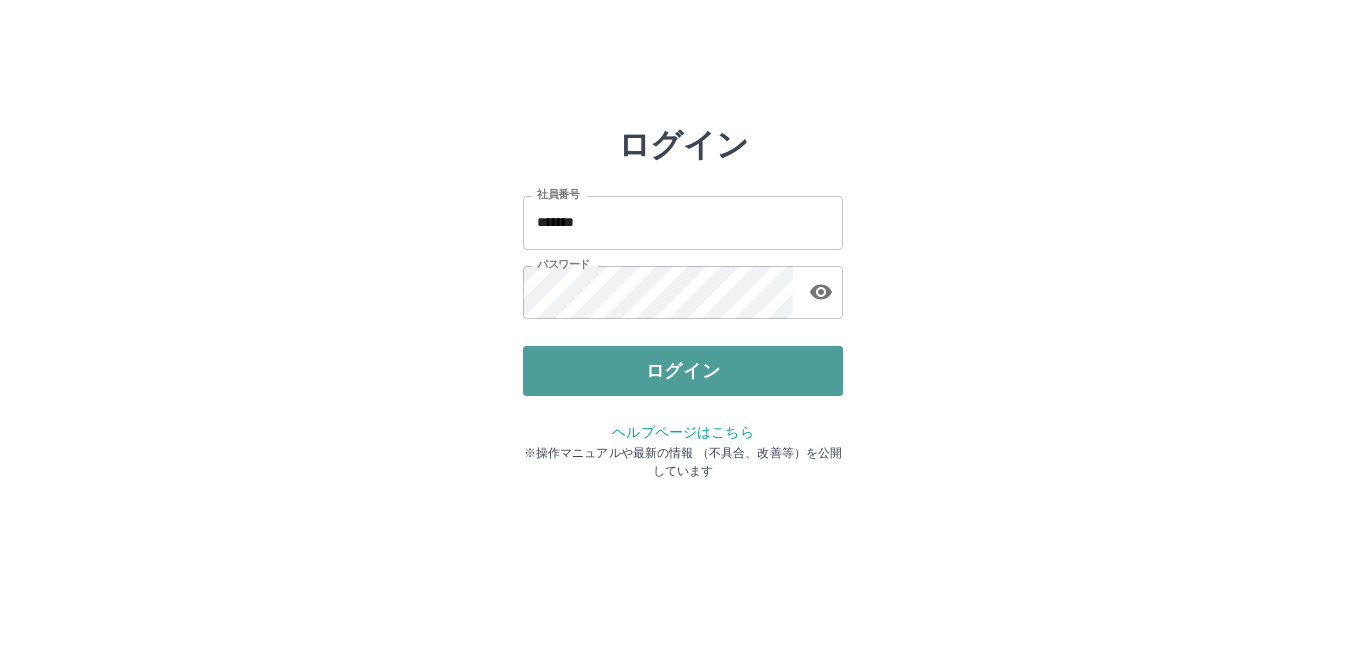 click on "ログイン" at bounding box center (683, 371) 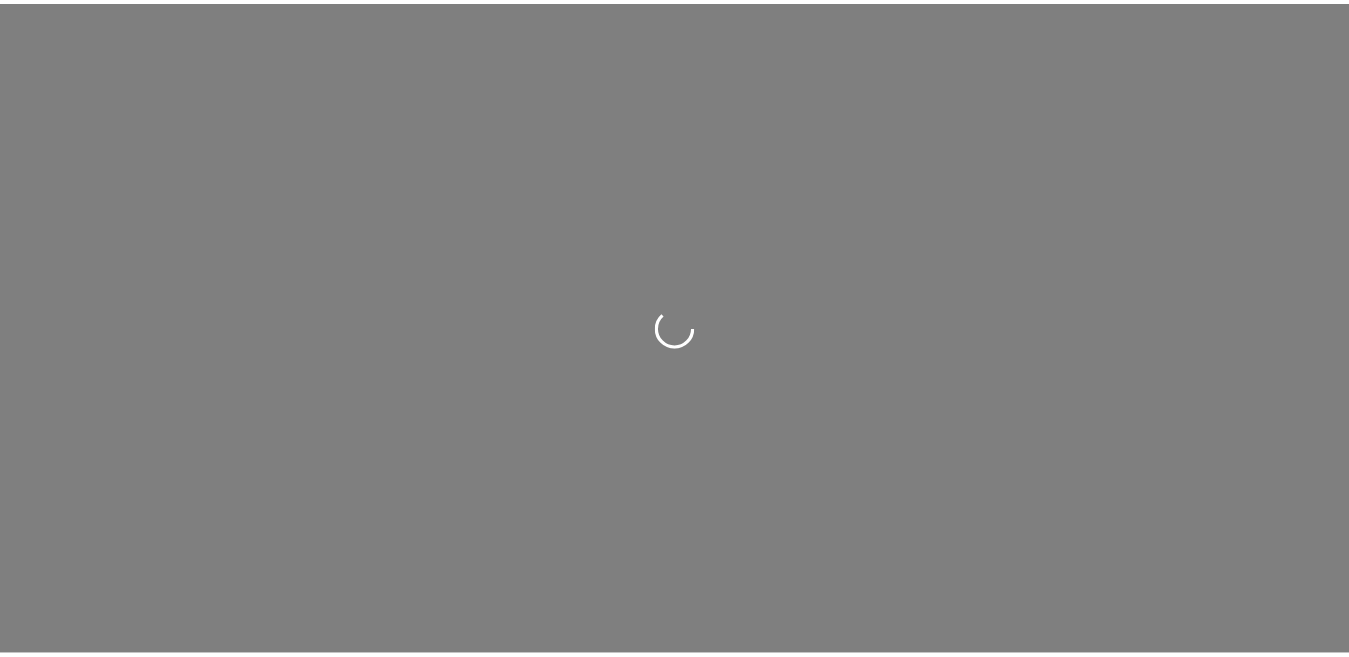 scroll, scrollTop: 0, scrollLeft: 0, axis: both 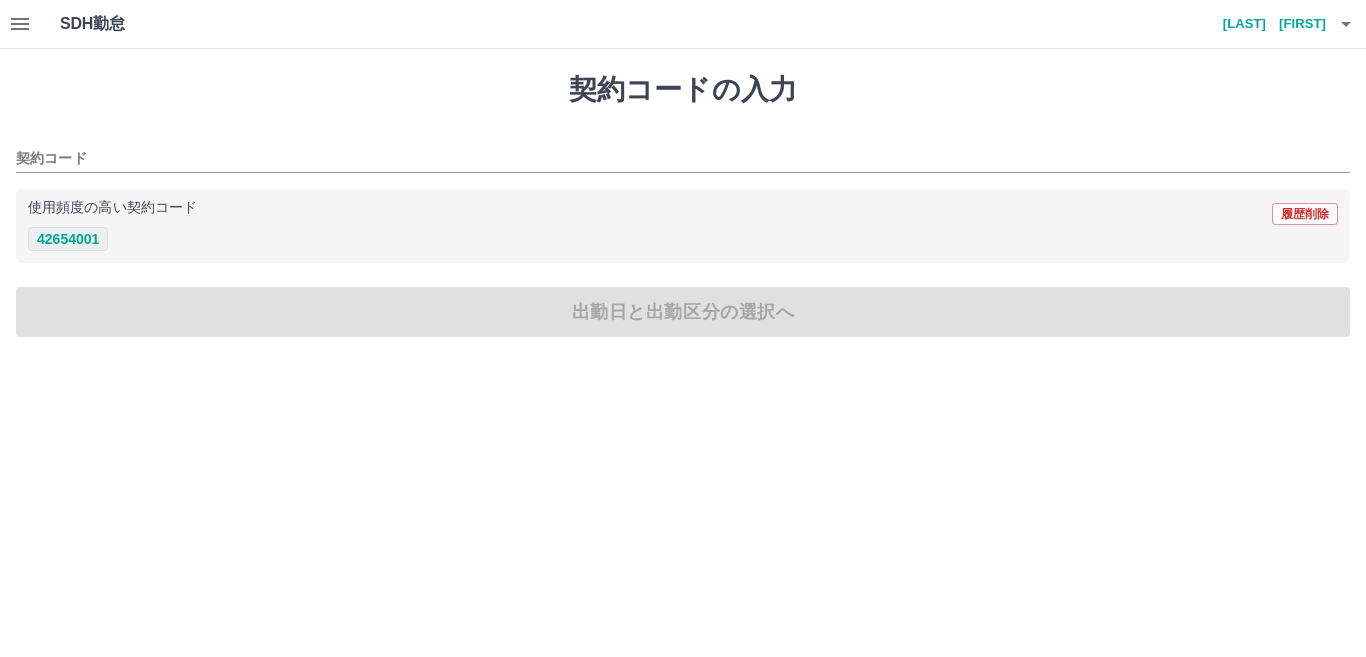 click on "42654001" at bounding box center (68, 239) 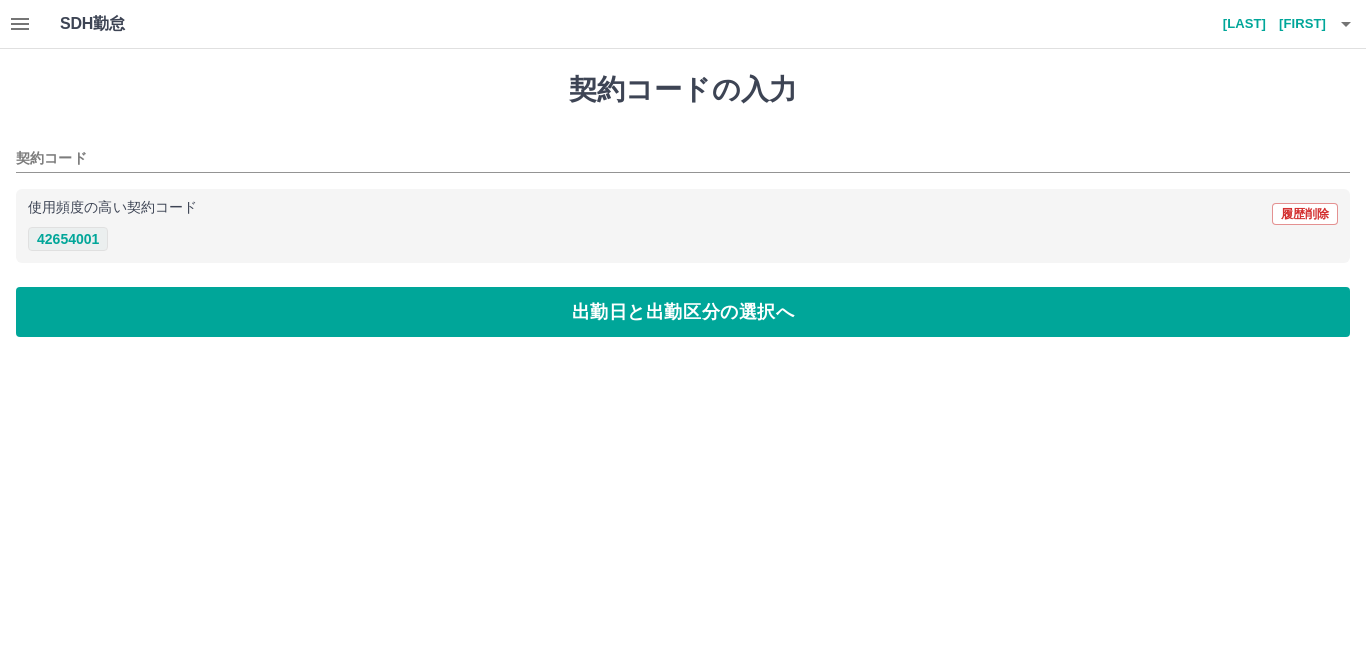 type on "********" 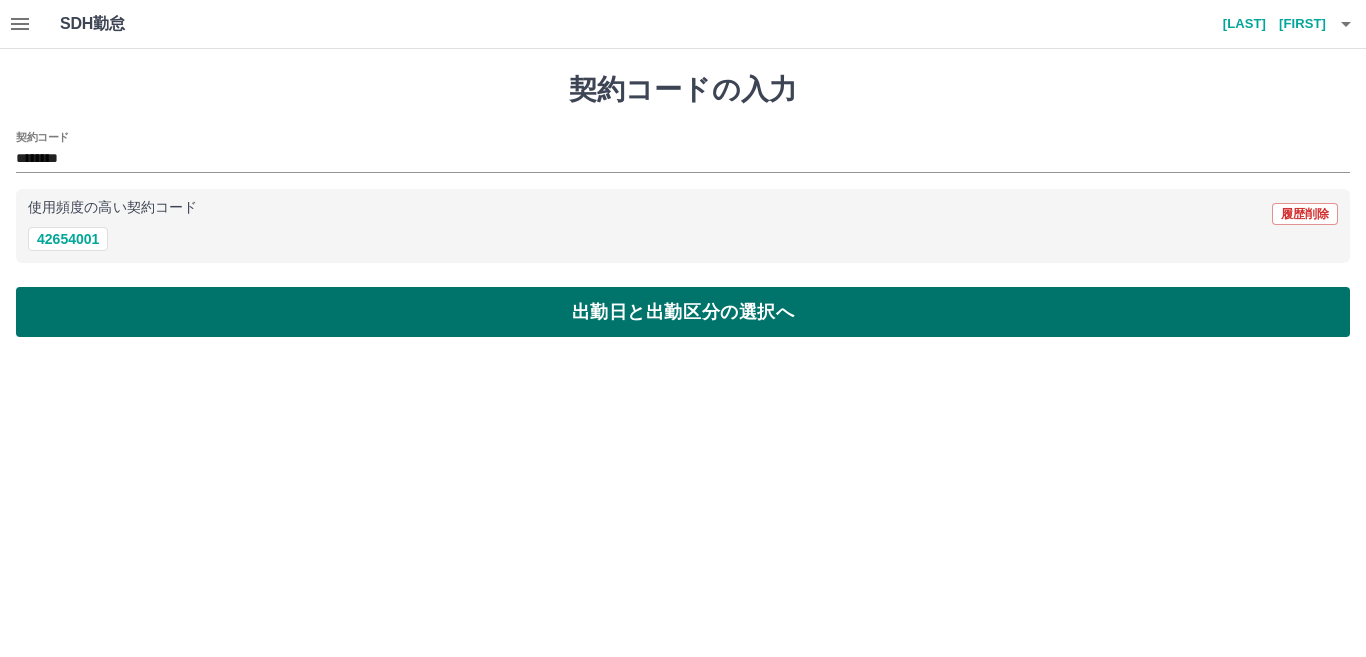 click on "出勤日と出勤区分の選択へ" at bounding box center [683, 312] 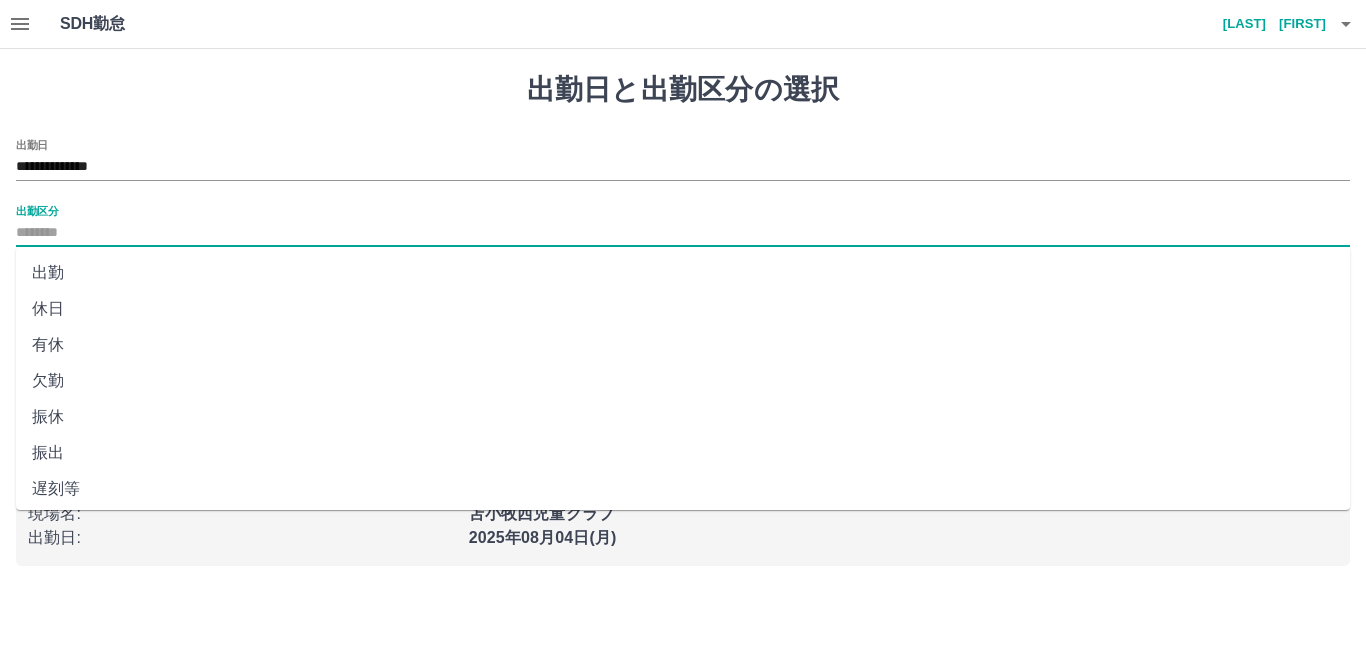 click on "出勤区分" at bounding box center [683, 233] 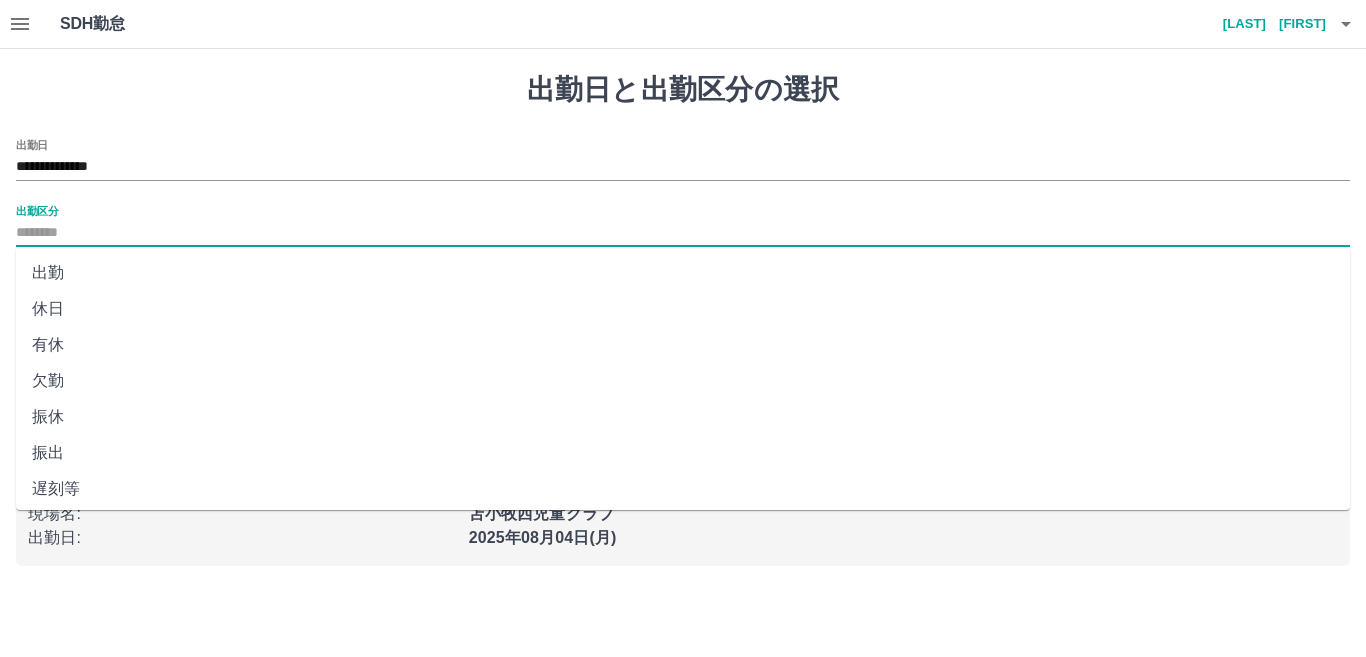 click on "出勤" at bounding box center (683, 273) 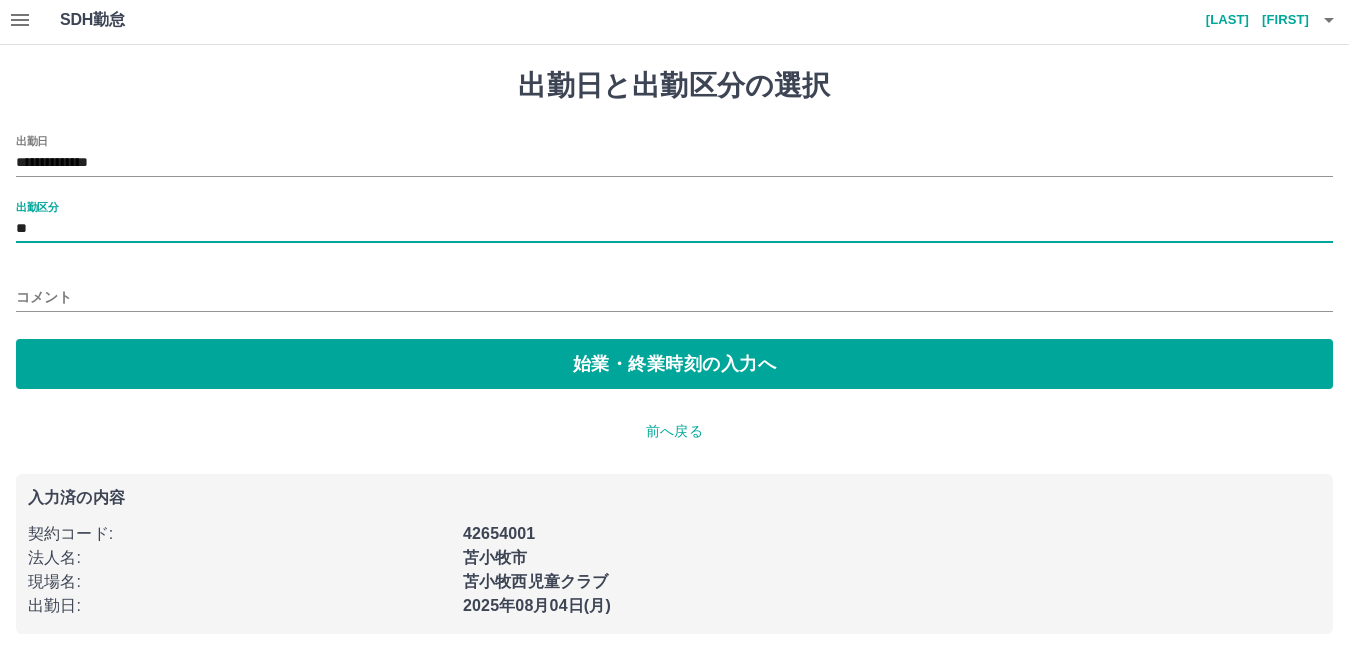 scroll, scrollTop: 5, scrollLeft: 0, axis: vertical 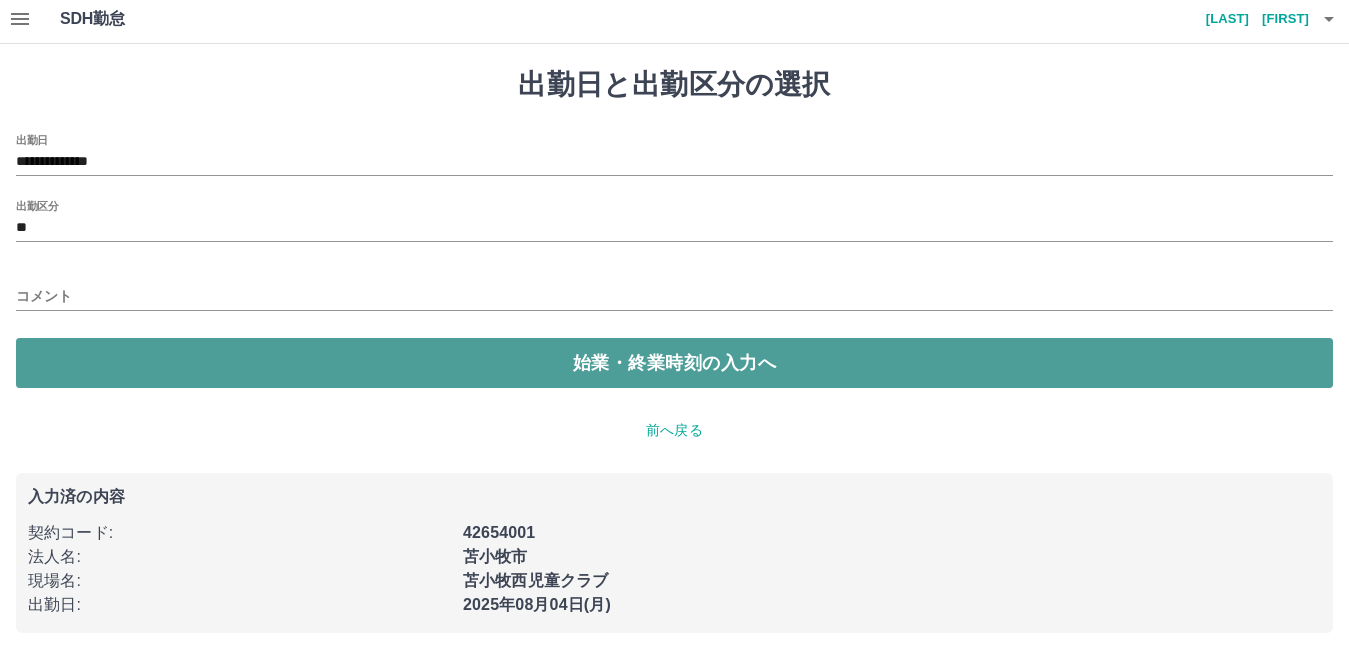 click on "始業・終業時刻の入力へ" at bounding box center (674, 363) 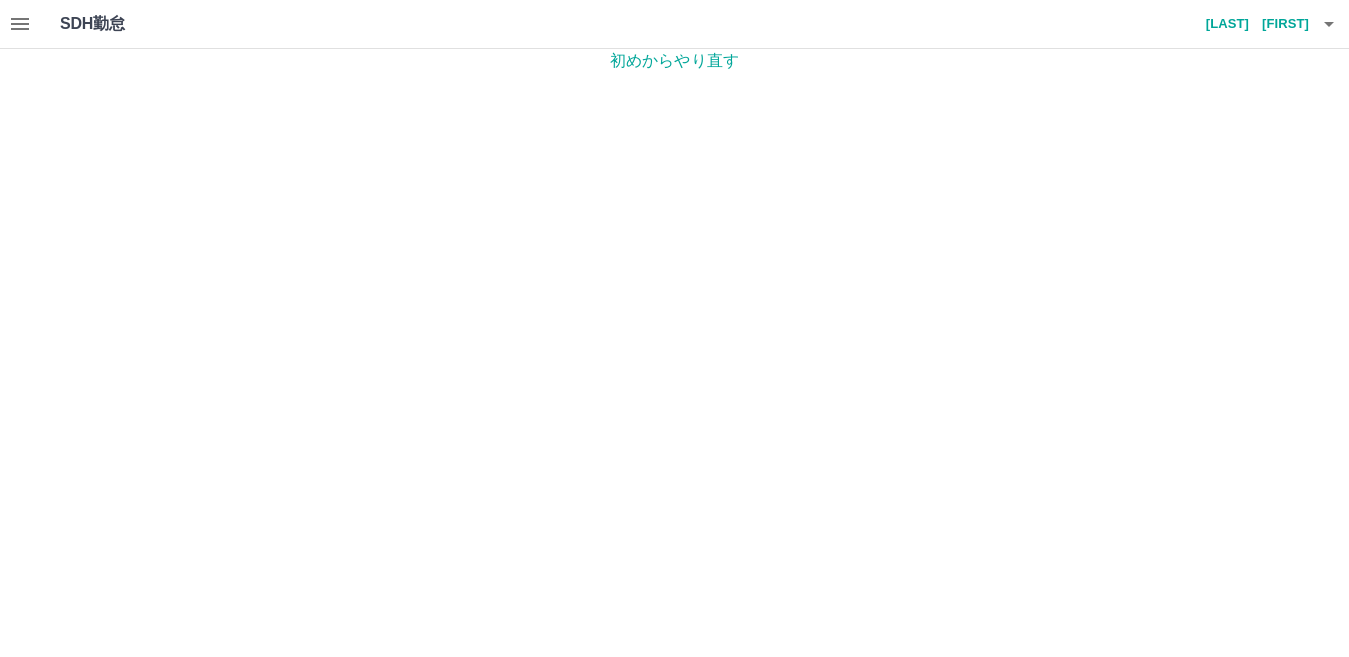 scroll, scrollTop: 0, scrollLeft: 0, axis: both 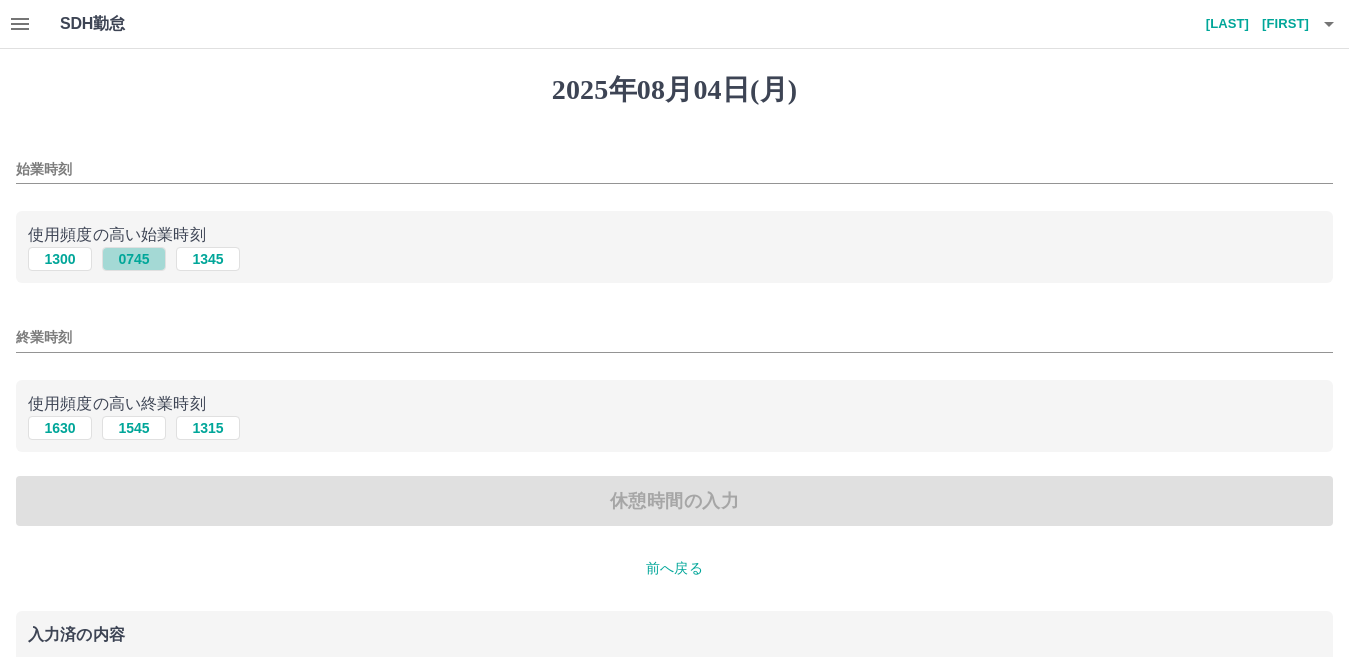click on "0745" at bounding box center (134, 259) 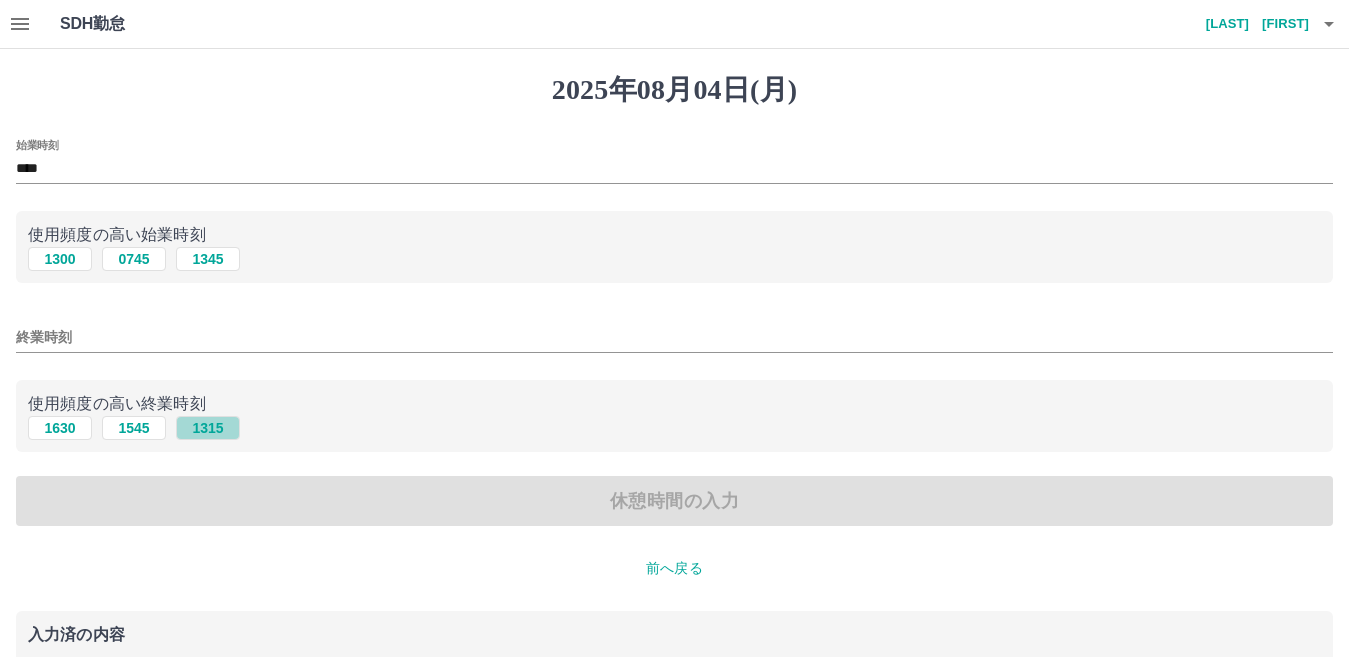 click on "1315" at bounding box center (208, 428) 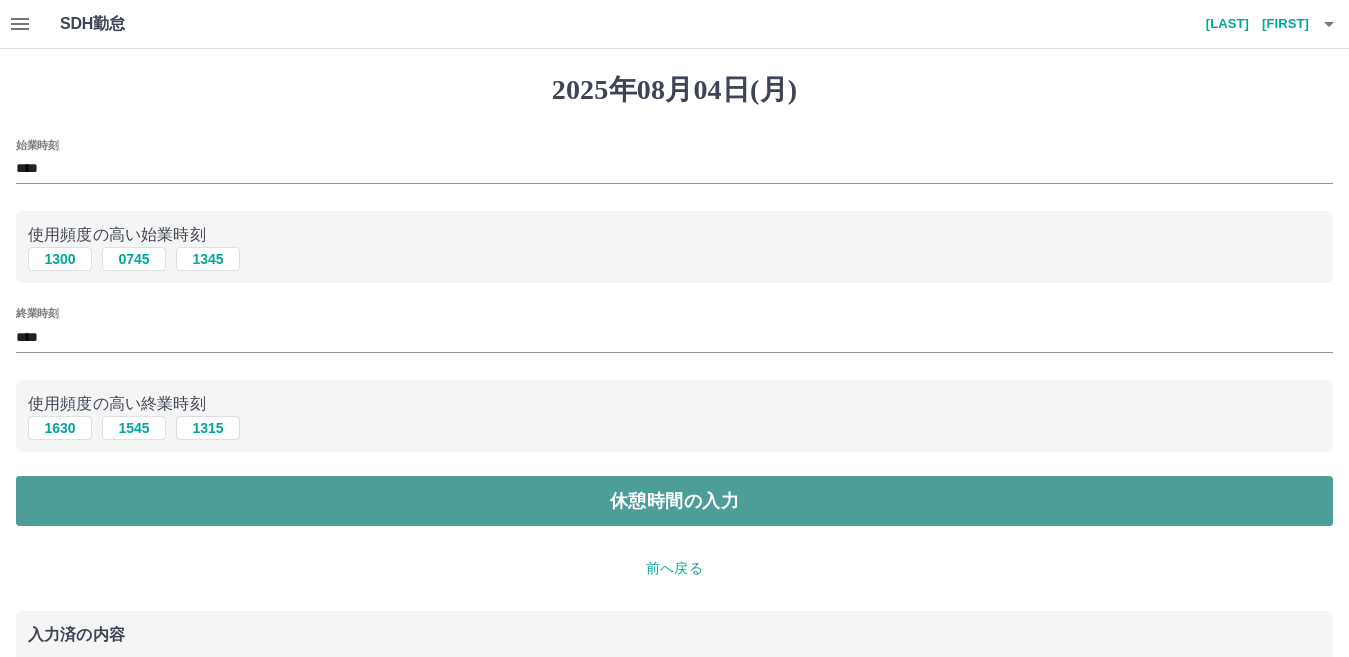 click on "休憩時間の入力" at bounding box center [674, 501] 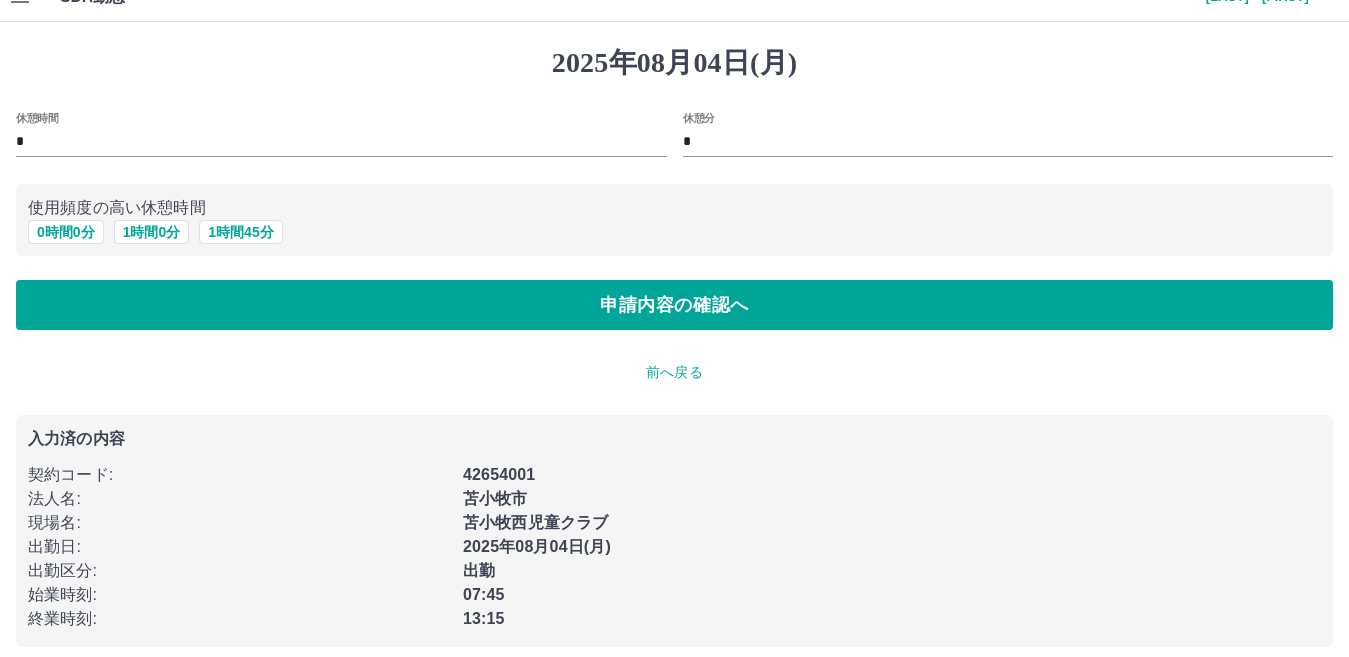 scroll, scrollTop: 42, scrollLeft: 0, axis: vertical 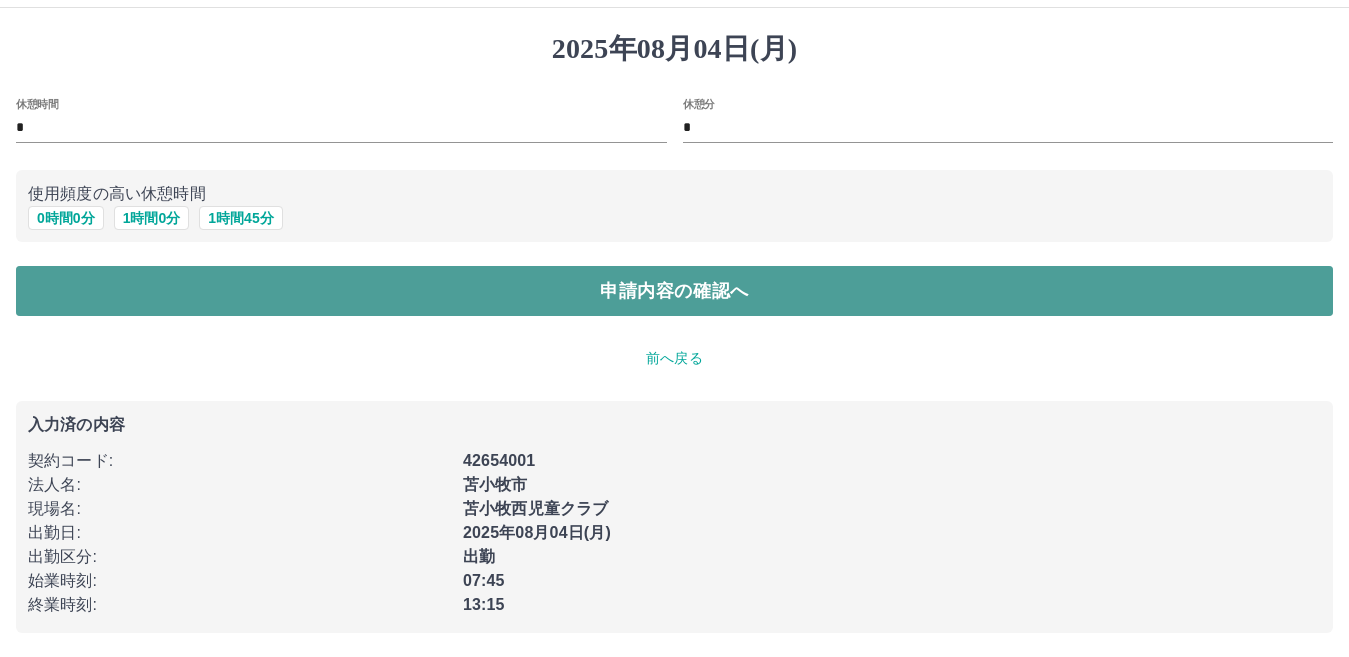 click on "申請内容の確認へ" at bounding box center (674, 291) 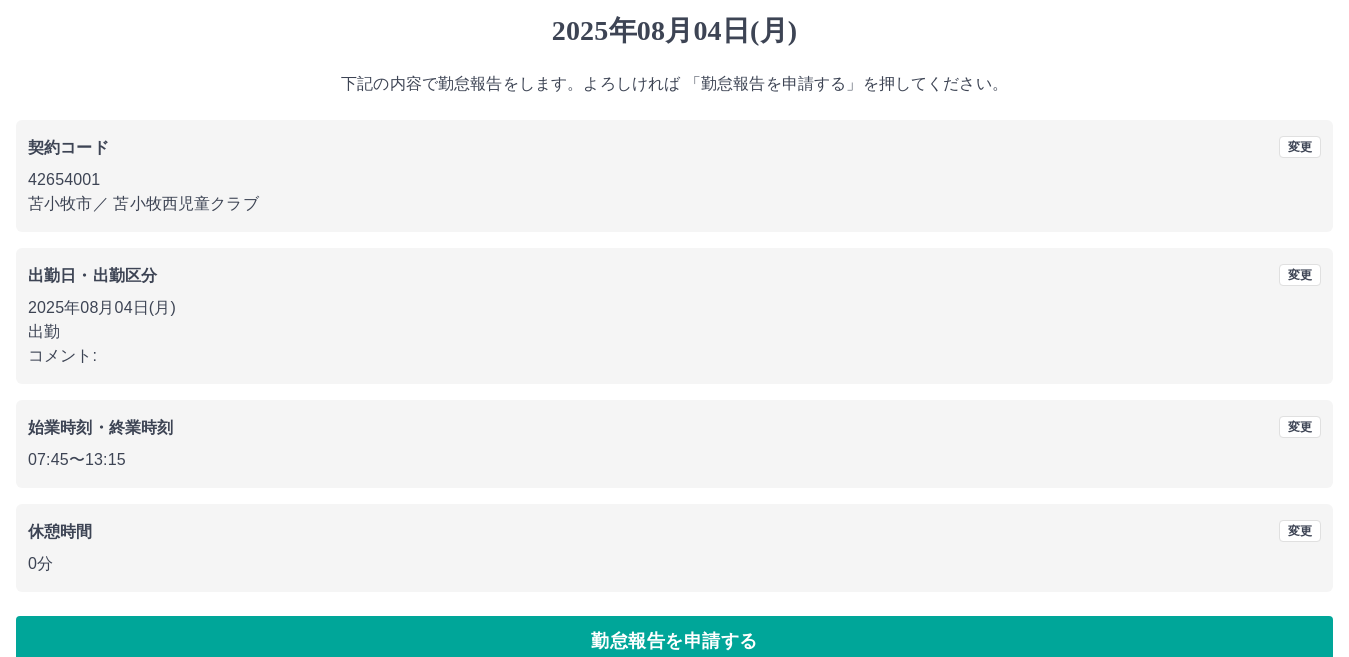 scroll, scrollTop: 92, scrollLeft: 0, axis: vertical 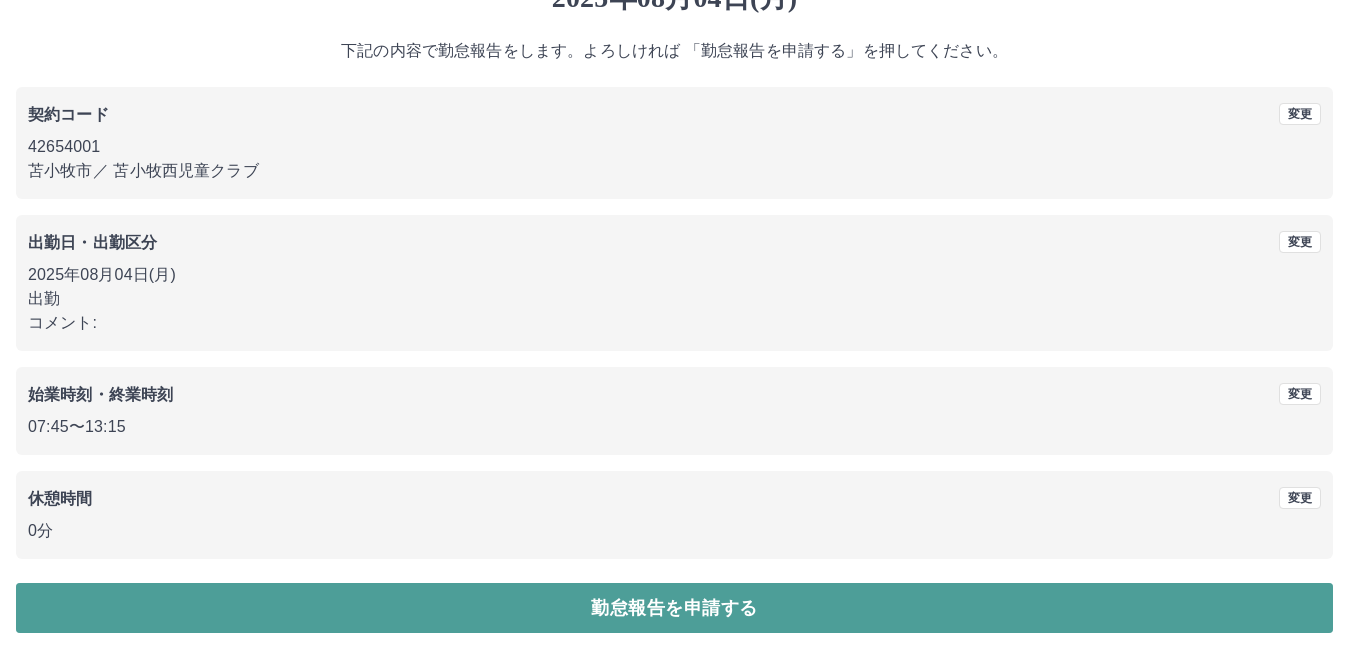 click on "勤怠報告を申請する" at bounding box center [674, 608] 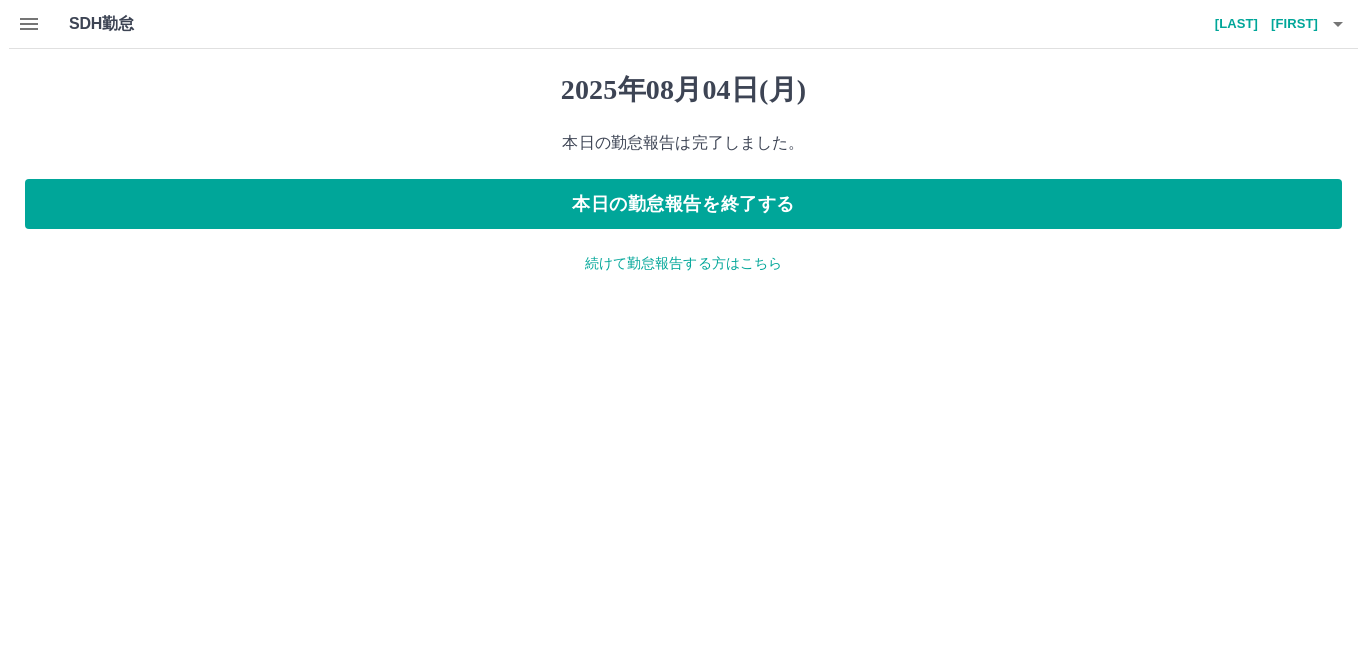 scroll, scrollTop: 0, scrollLeft: 0, axis: both 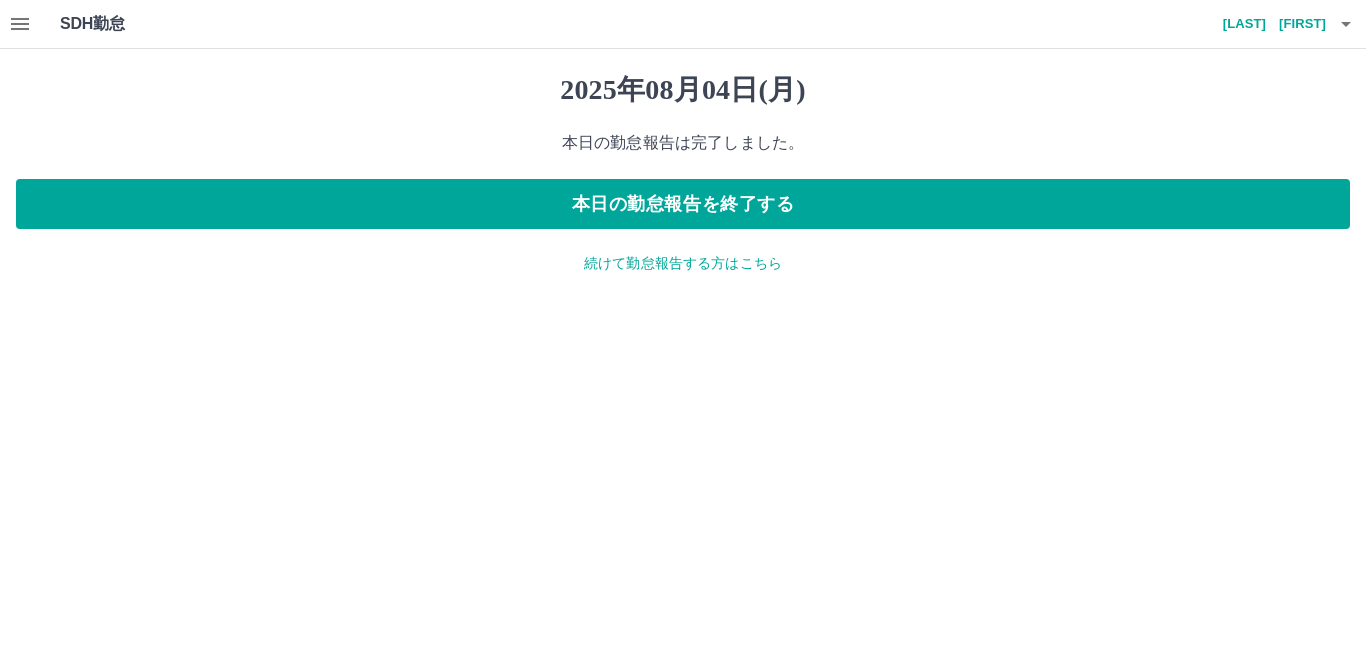 click on "続けて勤怠報告する方はこちら" at bounding box center (683, 263) 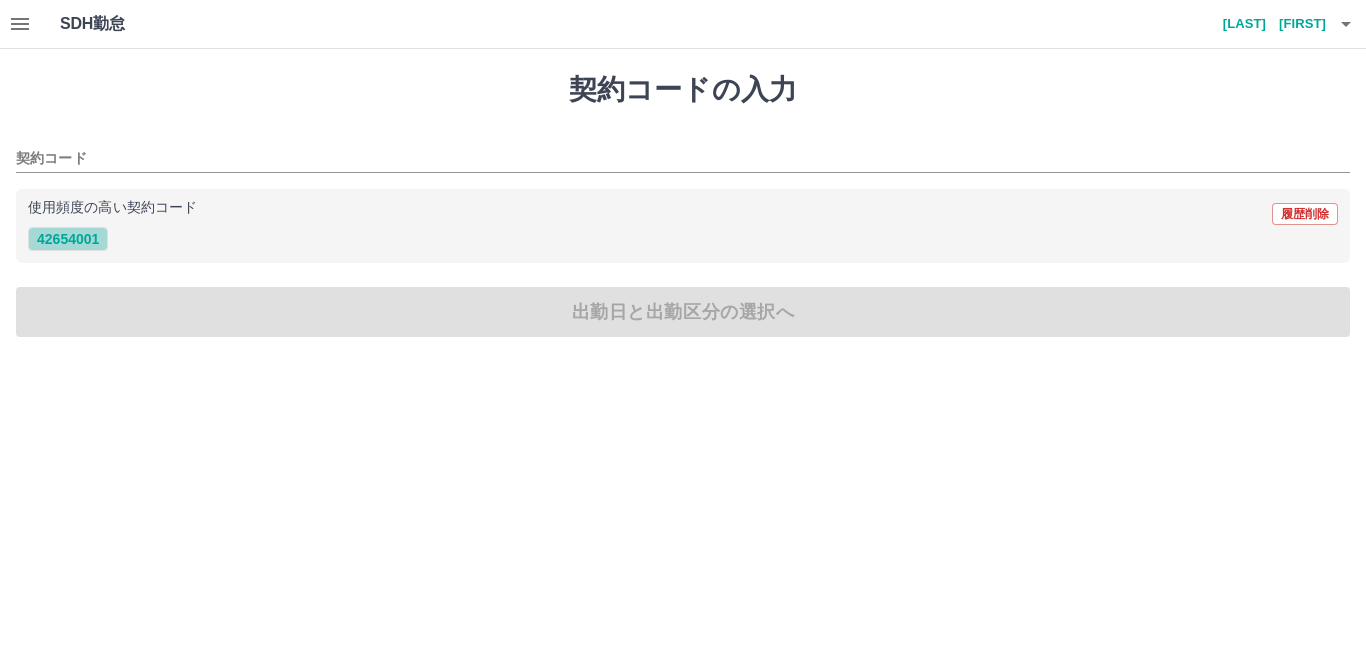 click on "42654001" at bounding box center [68, 239] 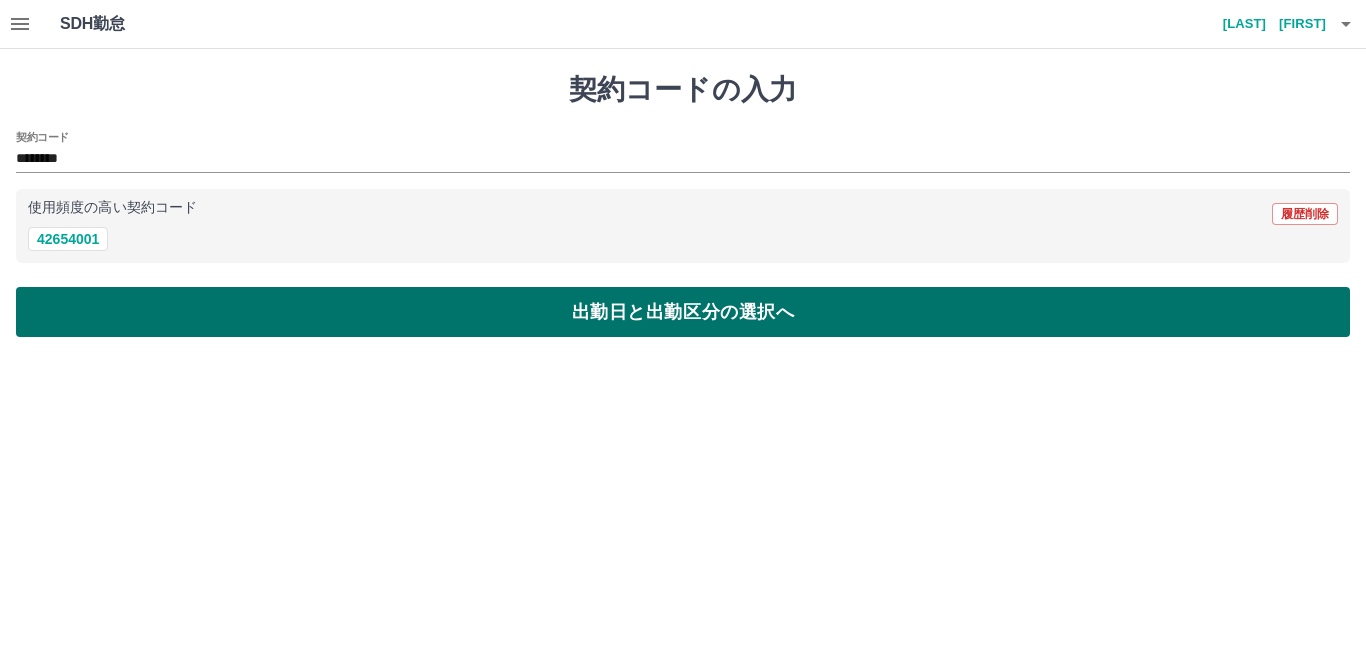 click on "出勤日と出勤区分の選択へ" at bounding box center (683, 312) 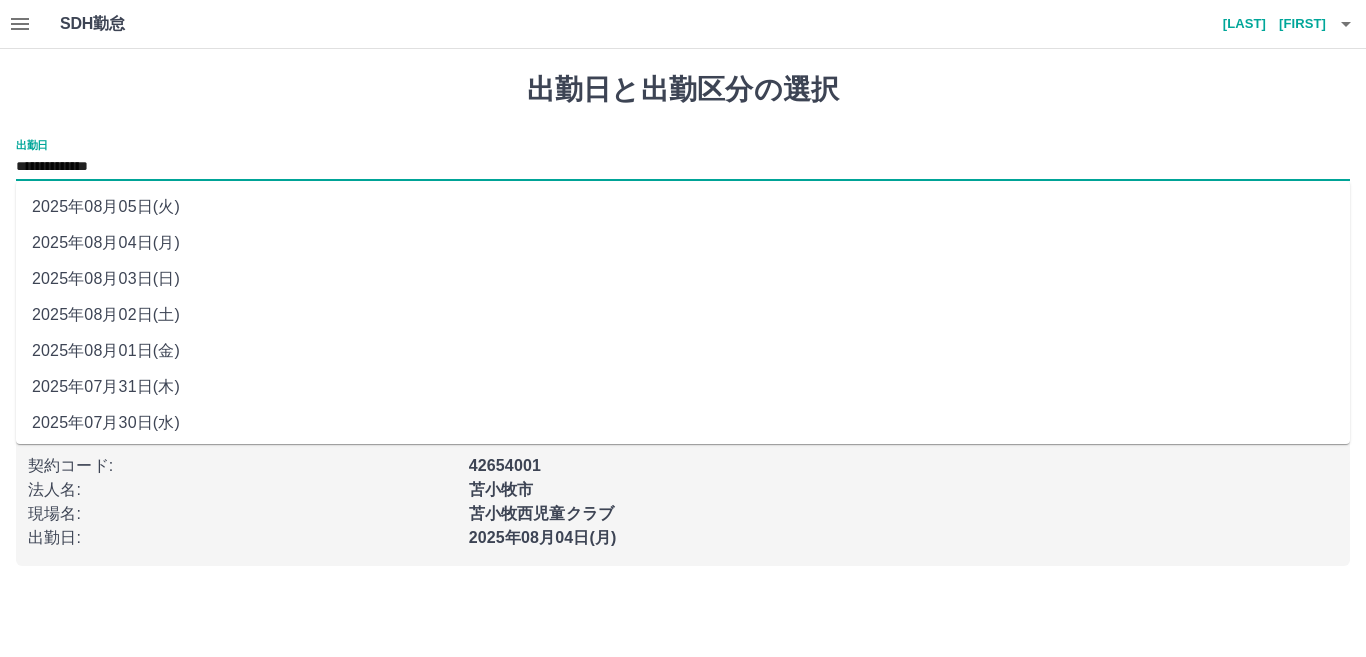 click on "**********" at bounding box center (683, 167) 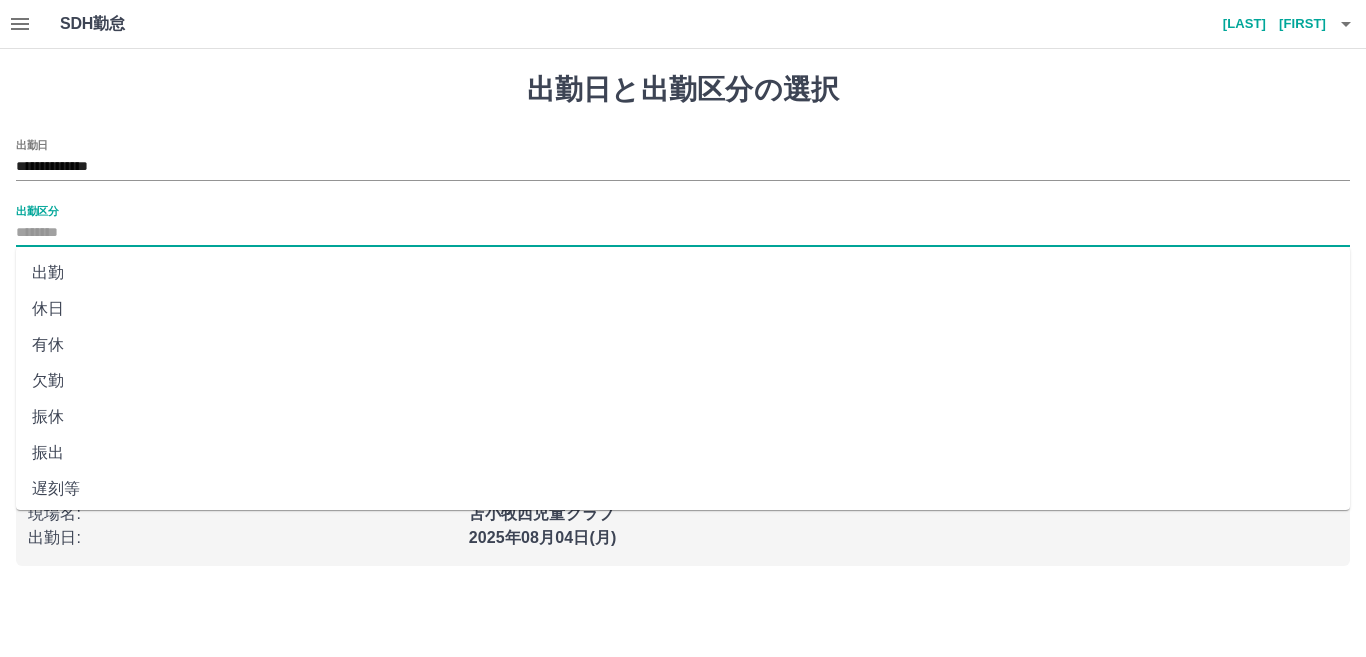 click on "出勤区分" at bounding box center [683, 233] 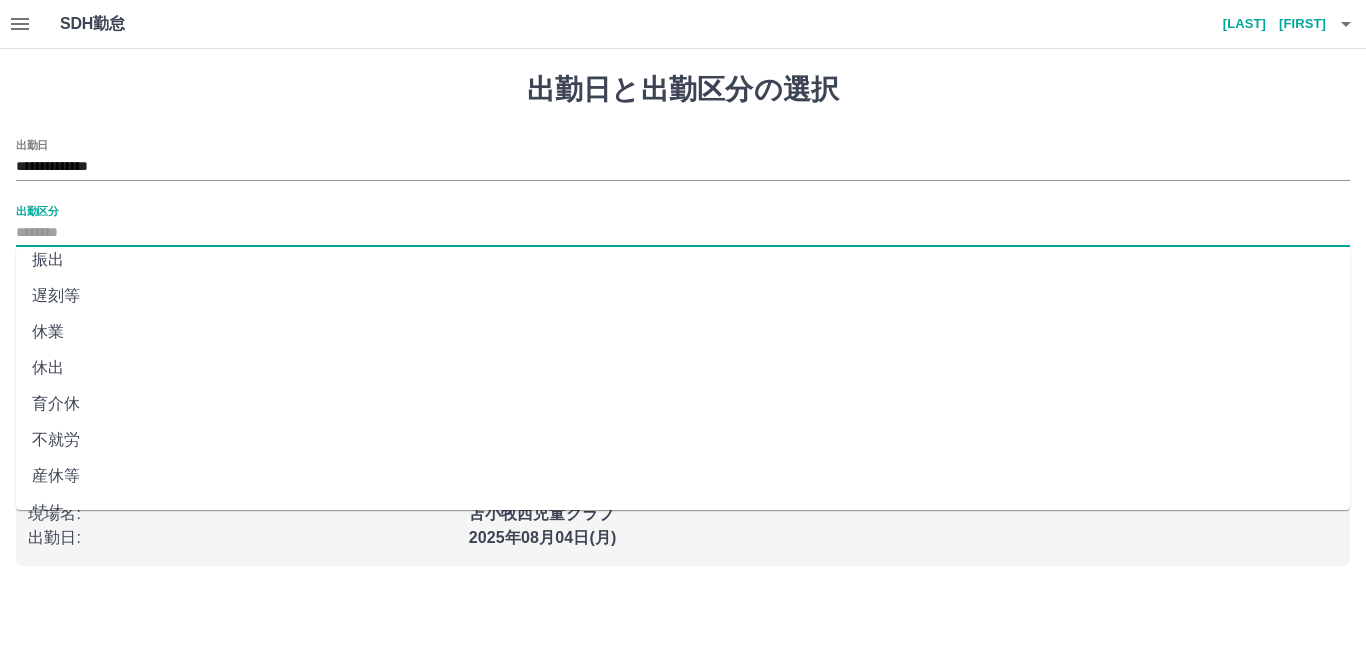 scroll, scrollTop: 401, scrollLeft: 0, axis: vertical 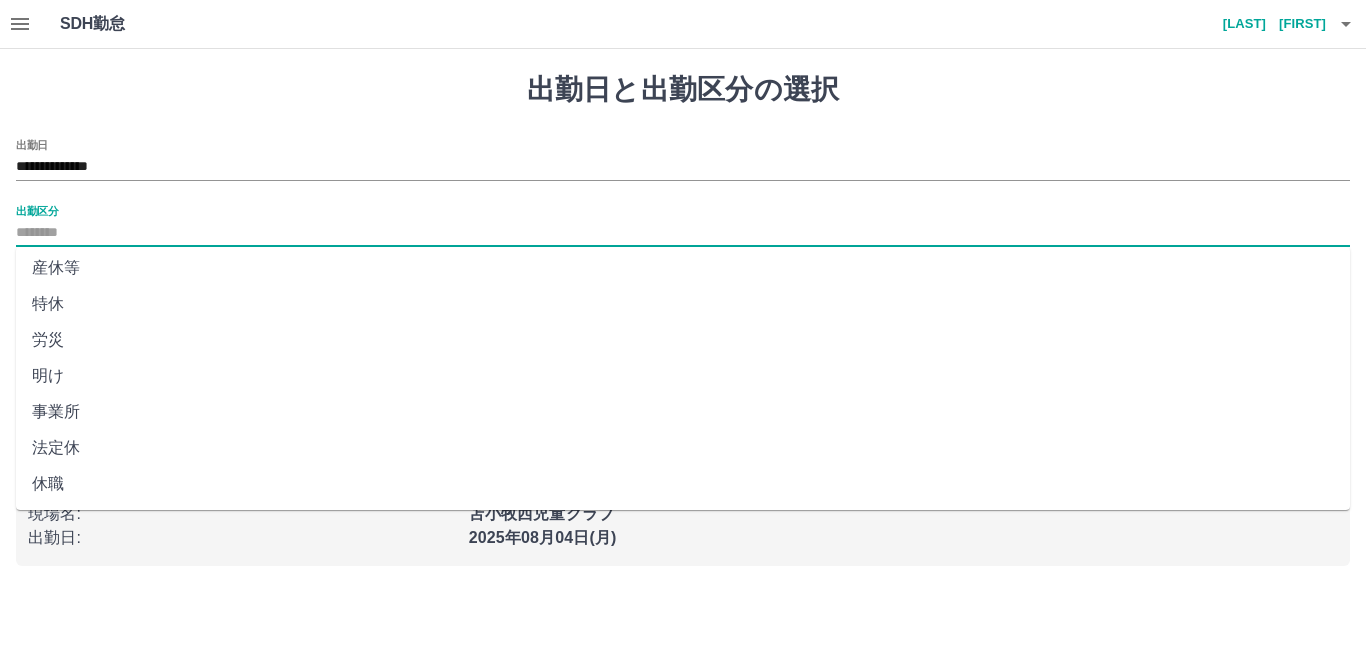 click on "法定休" at bounding box center (683, 448) 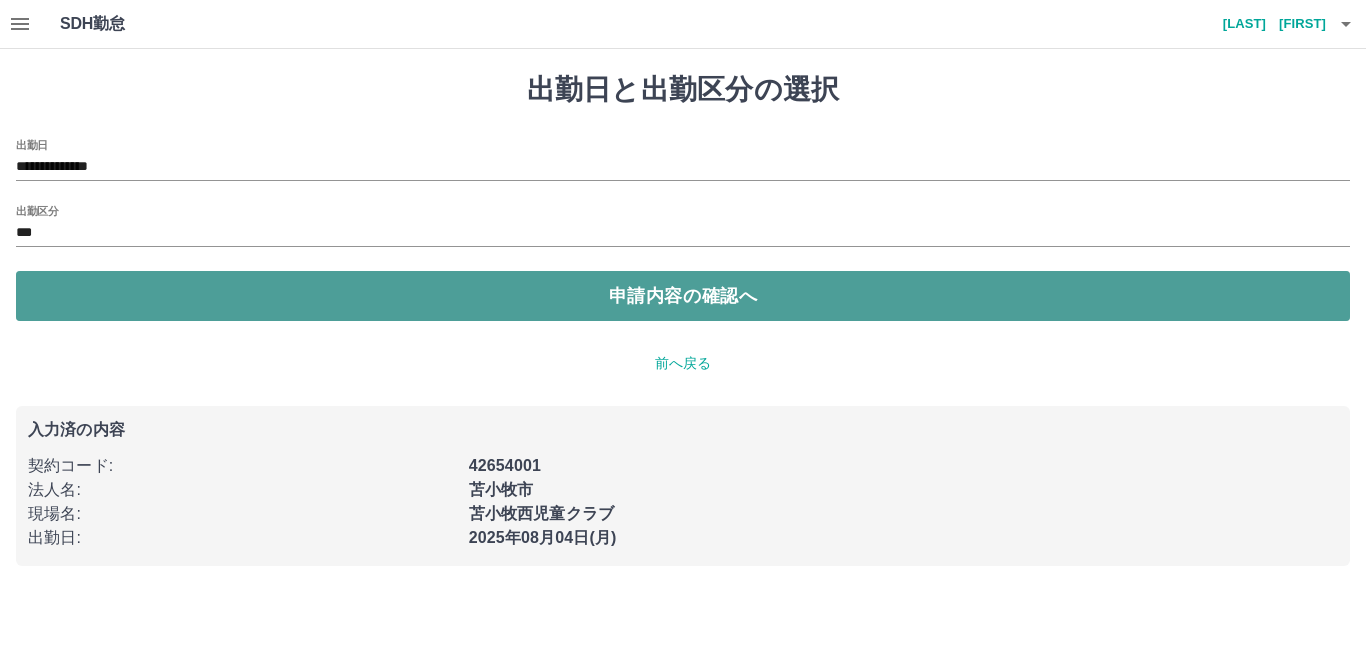 click on "申請内容の確認へ" at bounding box center (683, 296) 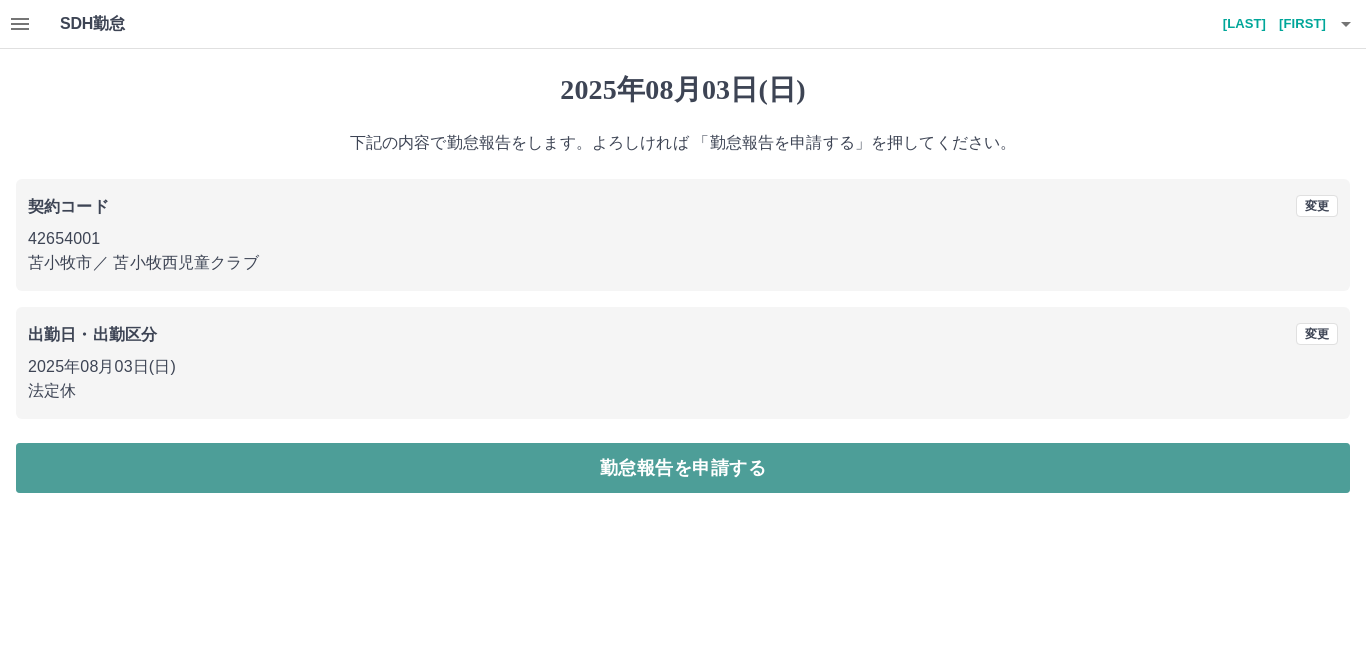 click on "勤怠報告を申請する" at bounding box center [683, 468] 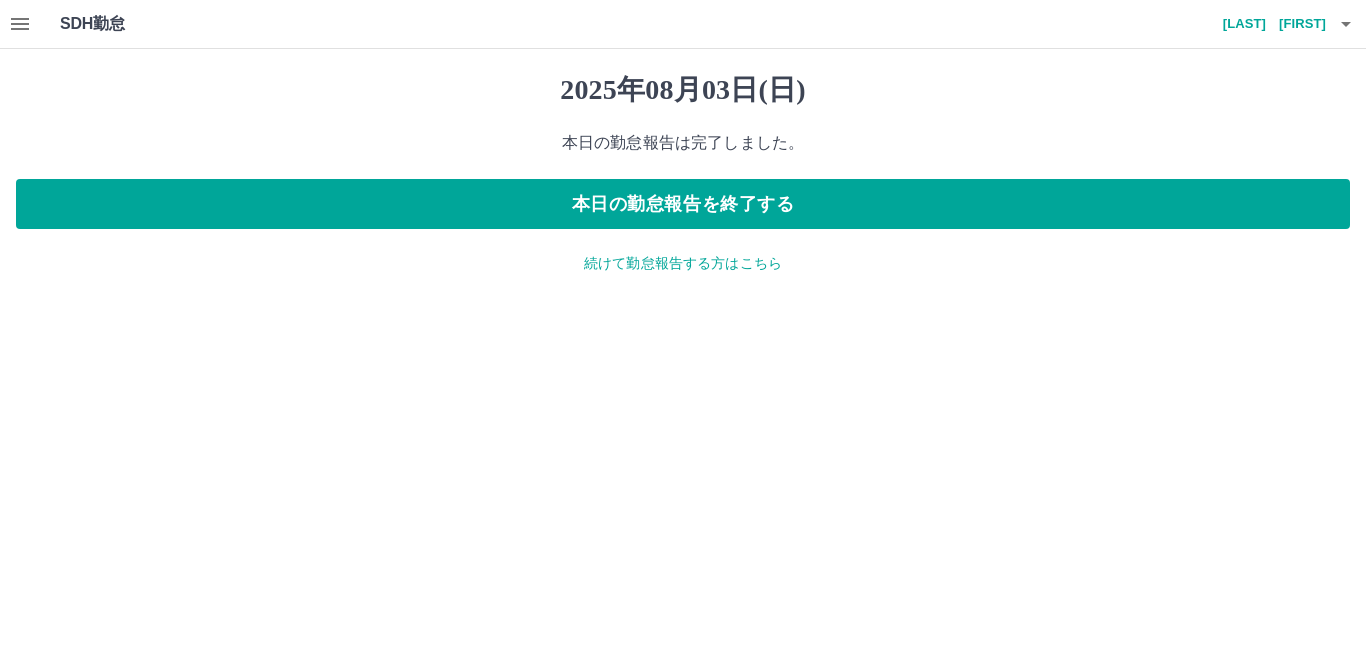 click on "続けて勤怠報告する方はこちら" at bounding box center [683, 263] 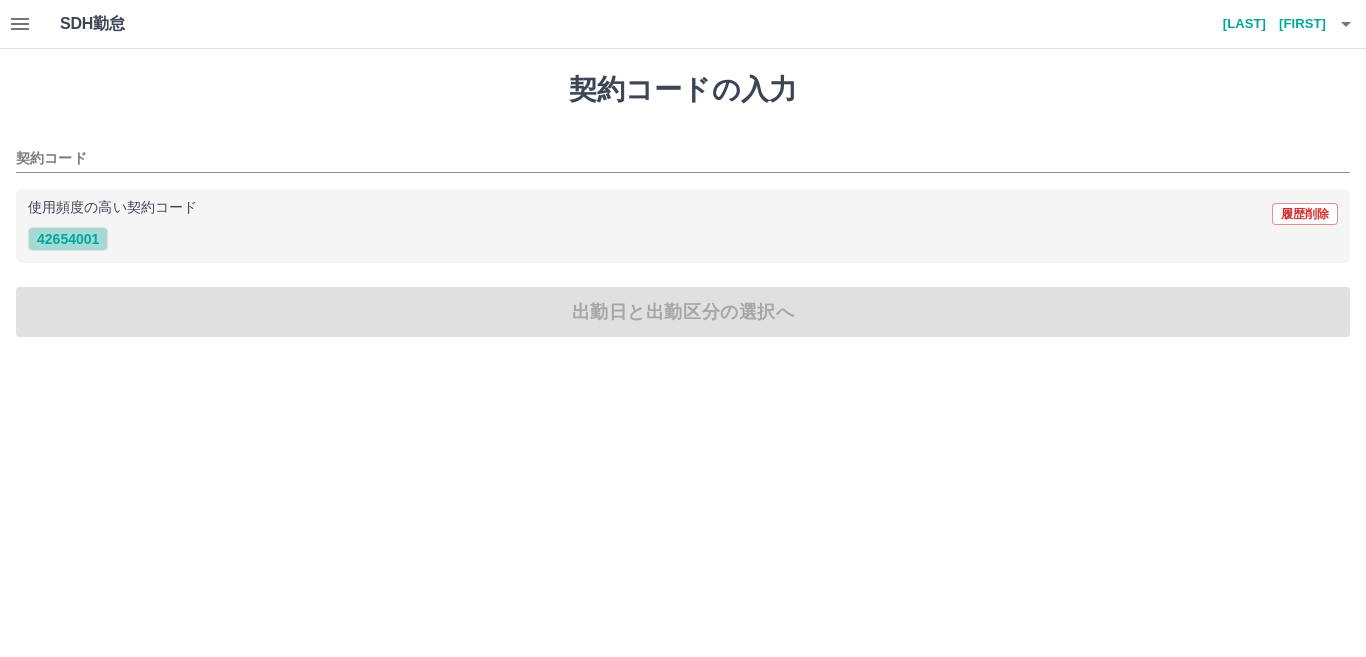 click on "42654001" at bounding box center [68, 239] 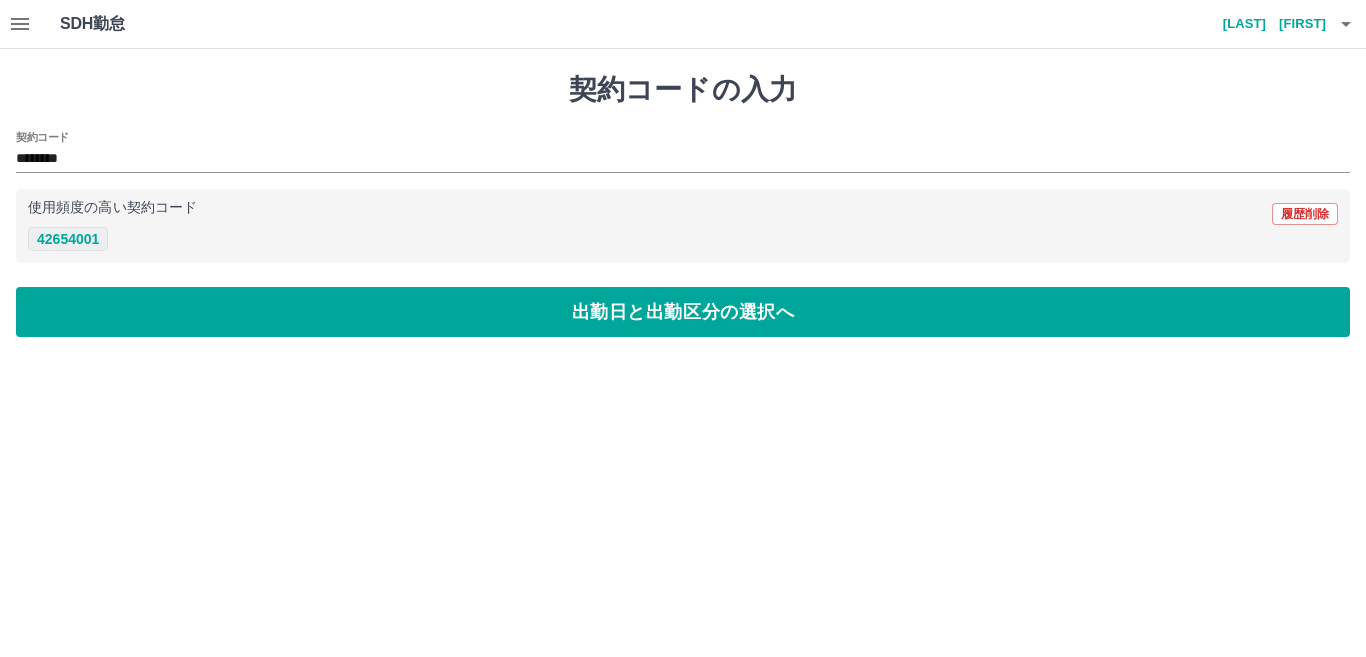 click on "42654001" at bounding box center [68, 239] 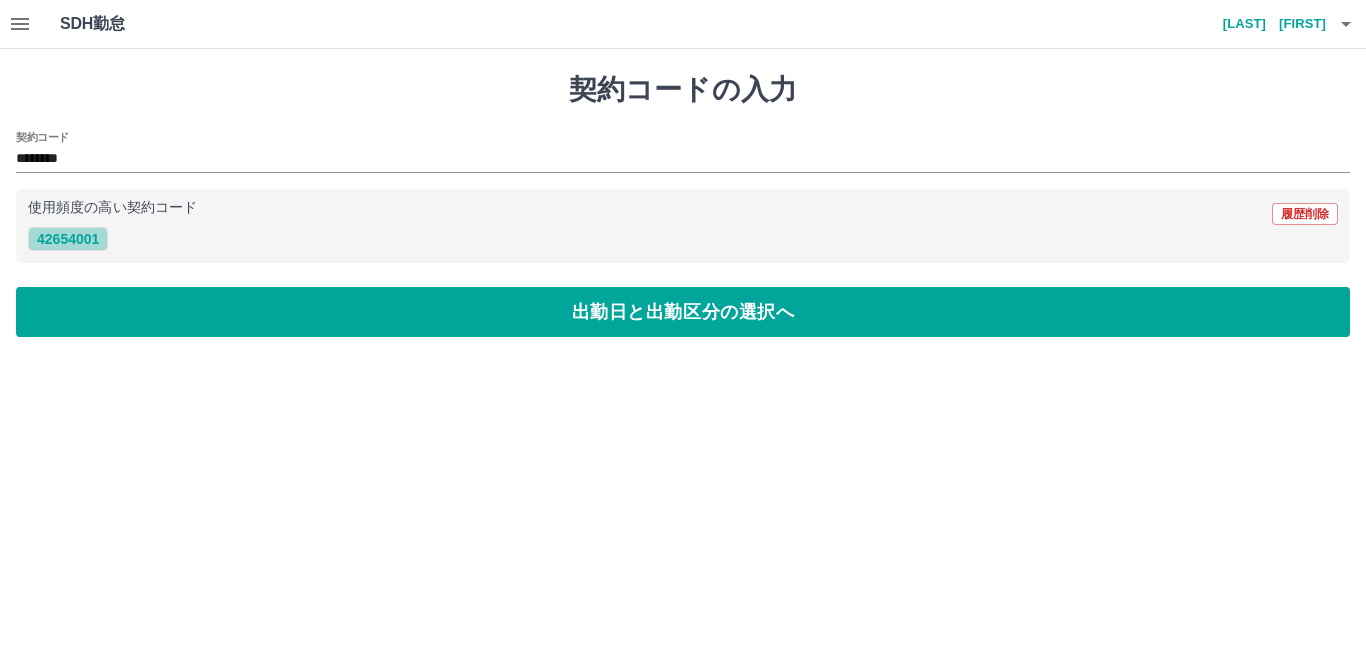 click on "42654001" at bounding box center (68, 239) 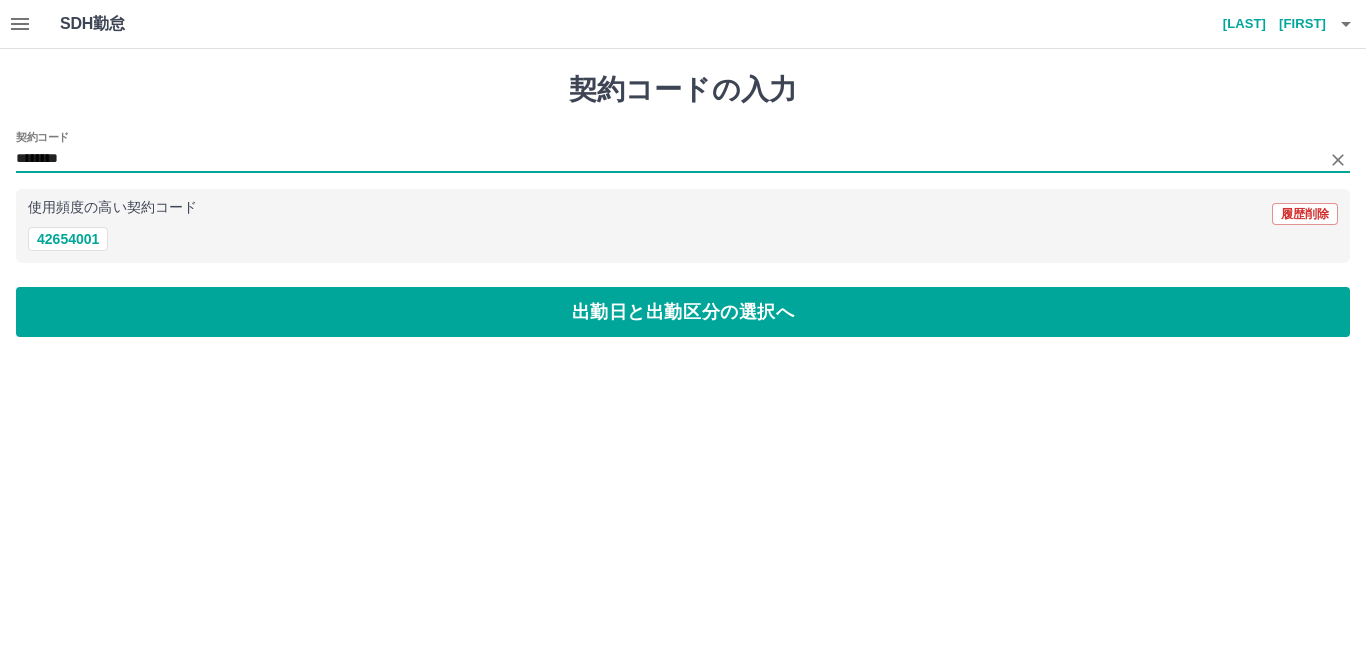 click on "********" at bounding box center (668, 159) 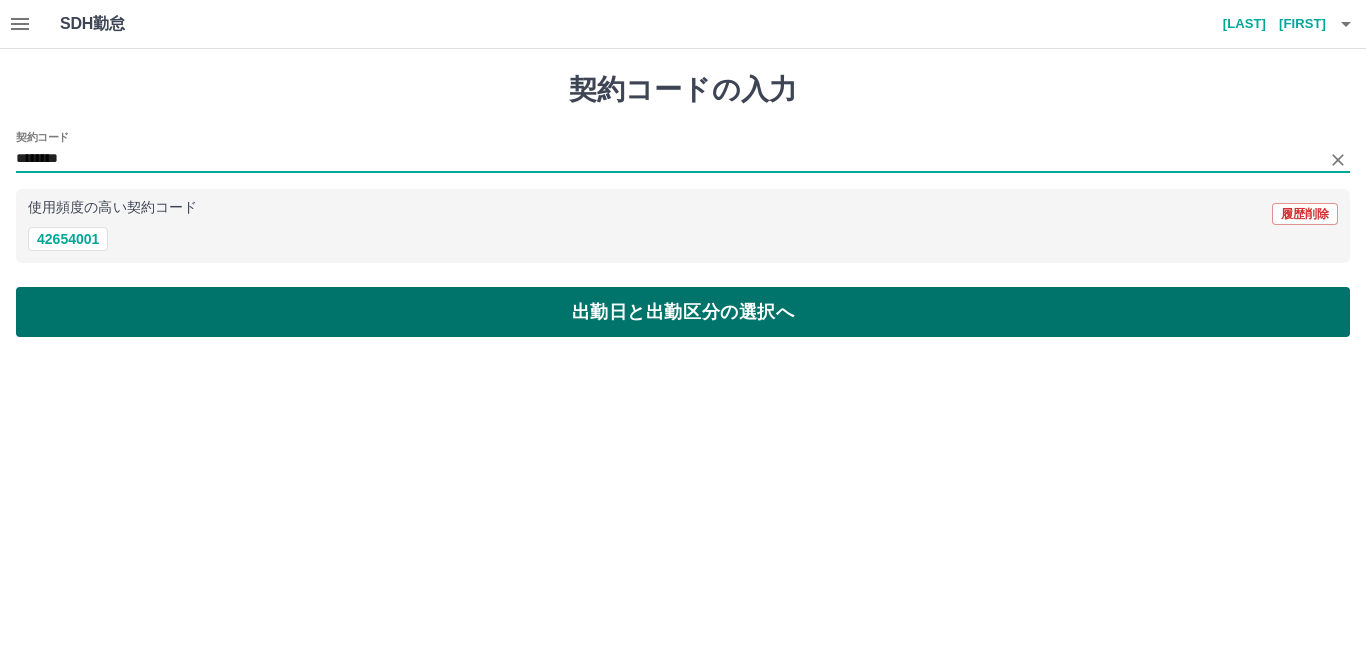 click on "出勤日と出勤区分の選択へ" at bounding box center [683, 312] 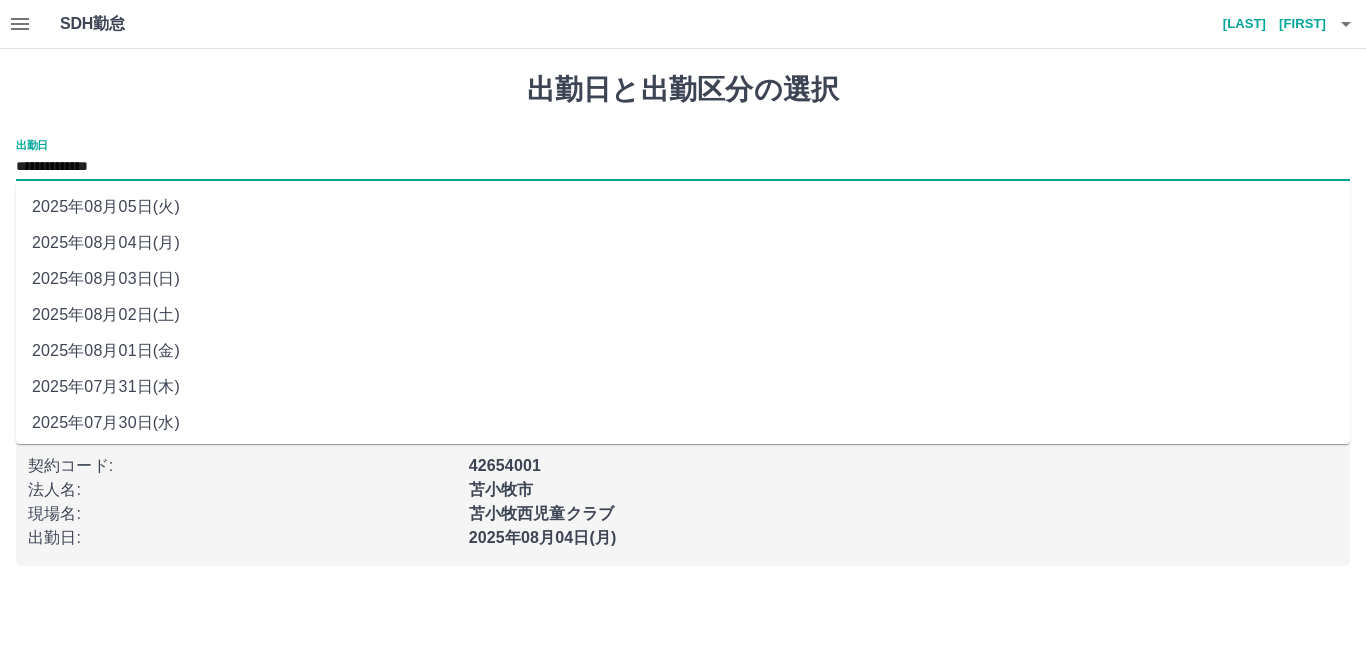 click on "**********" at bounding box center (683, 167) 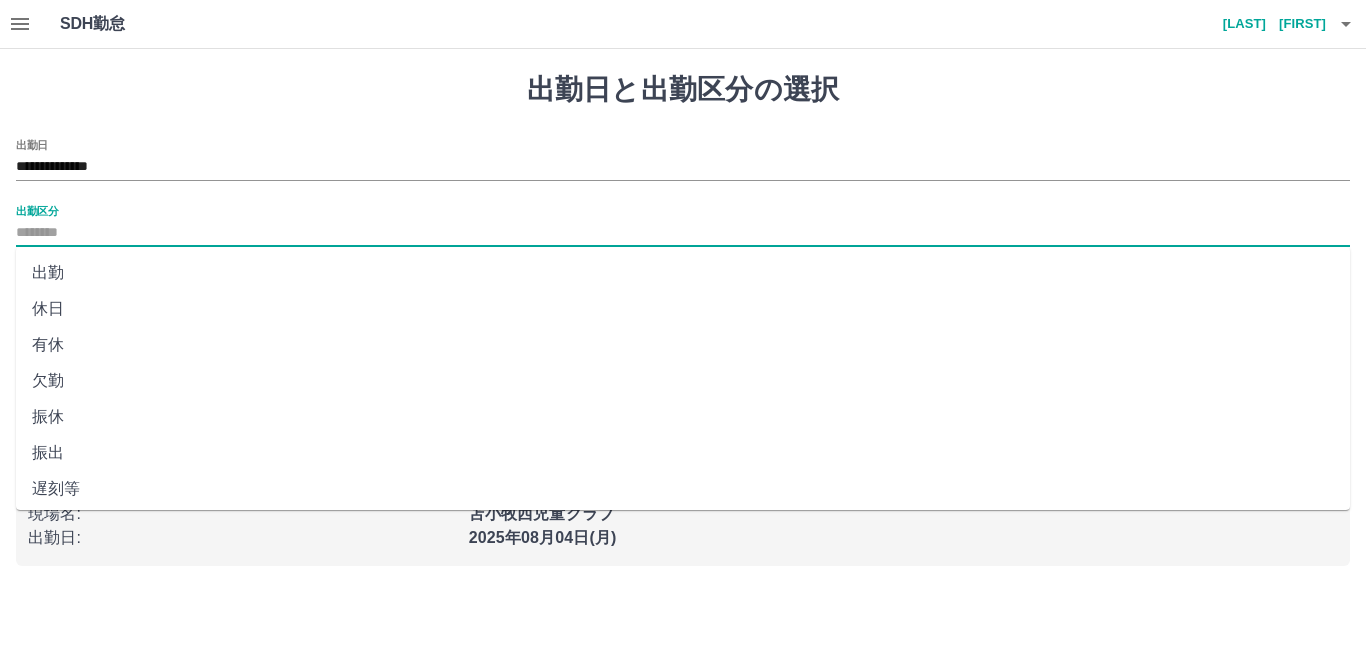 click on "出勤区分" at bounding box center (683, 233) 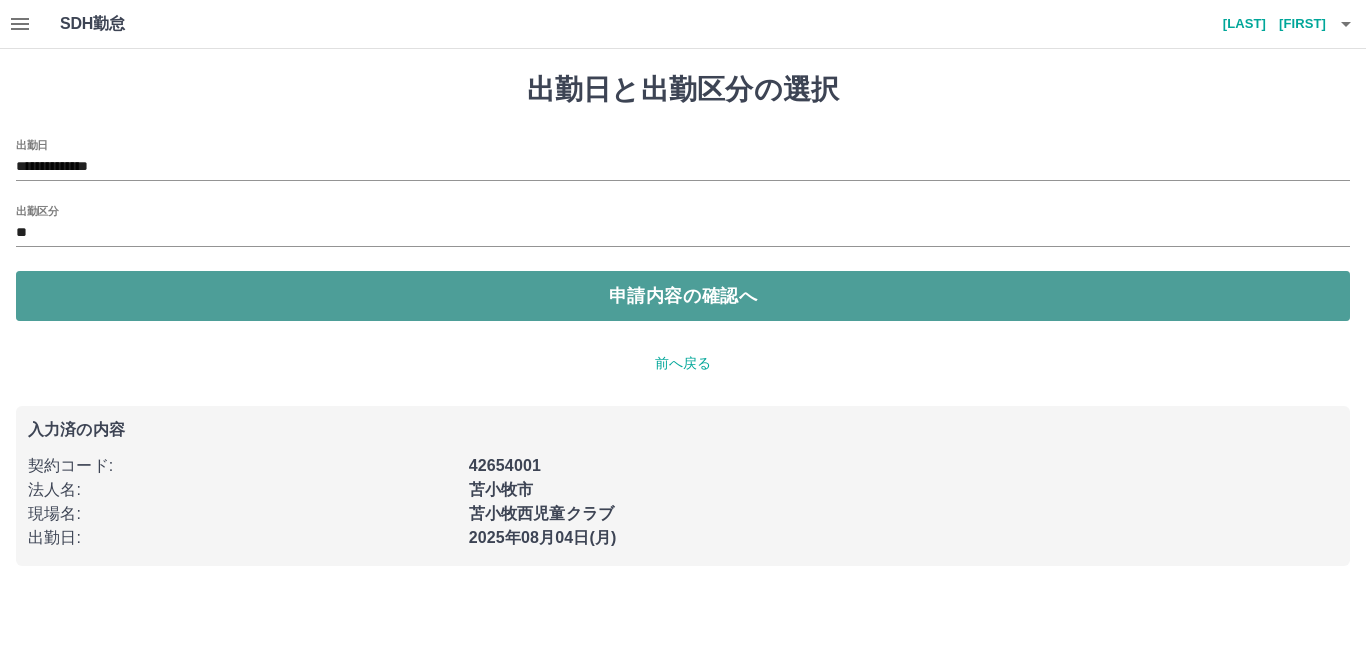 click on "申請内容の確認へ" at bounding box center (683, 296) 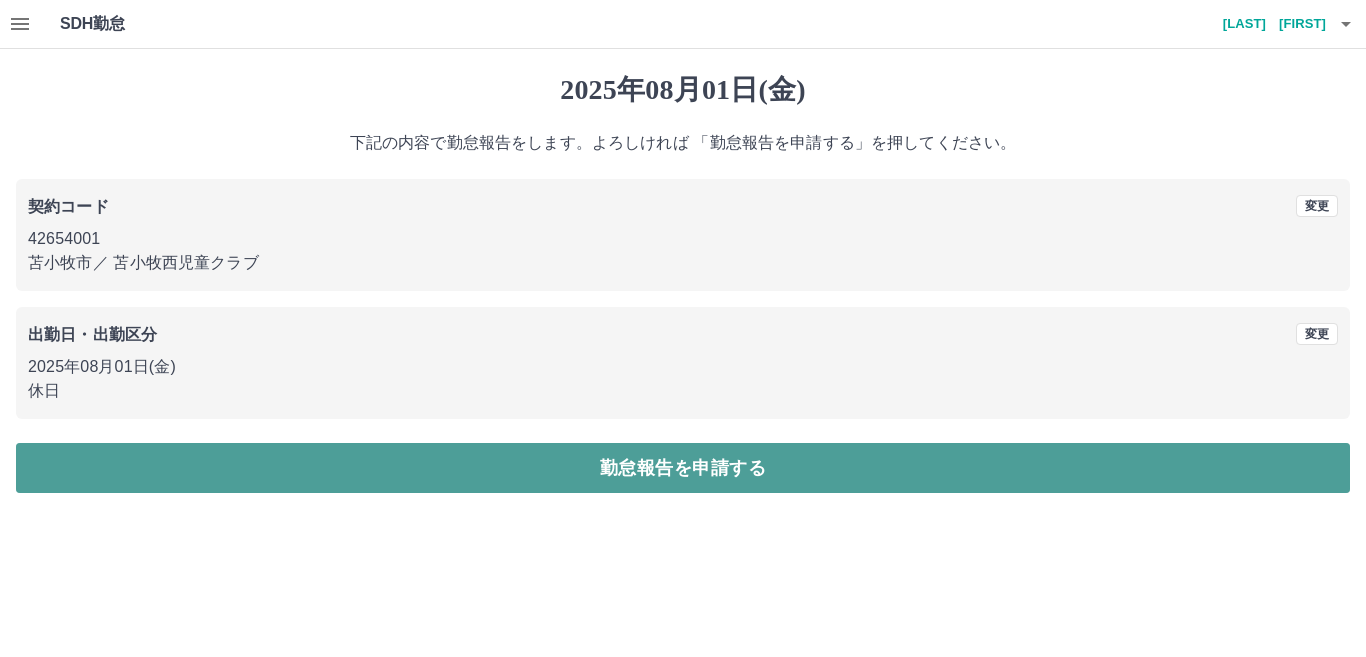 click on "勤怠報告を申請する" at bounding box center (683, 468) 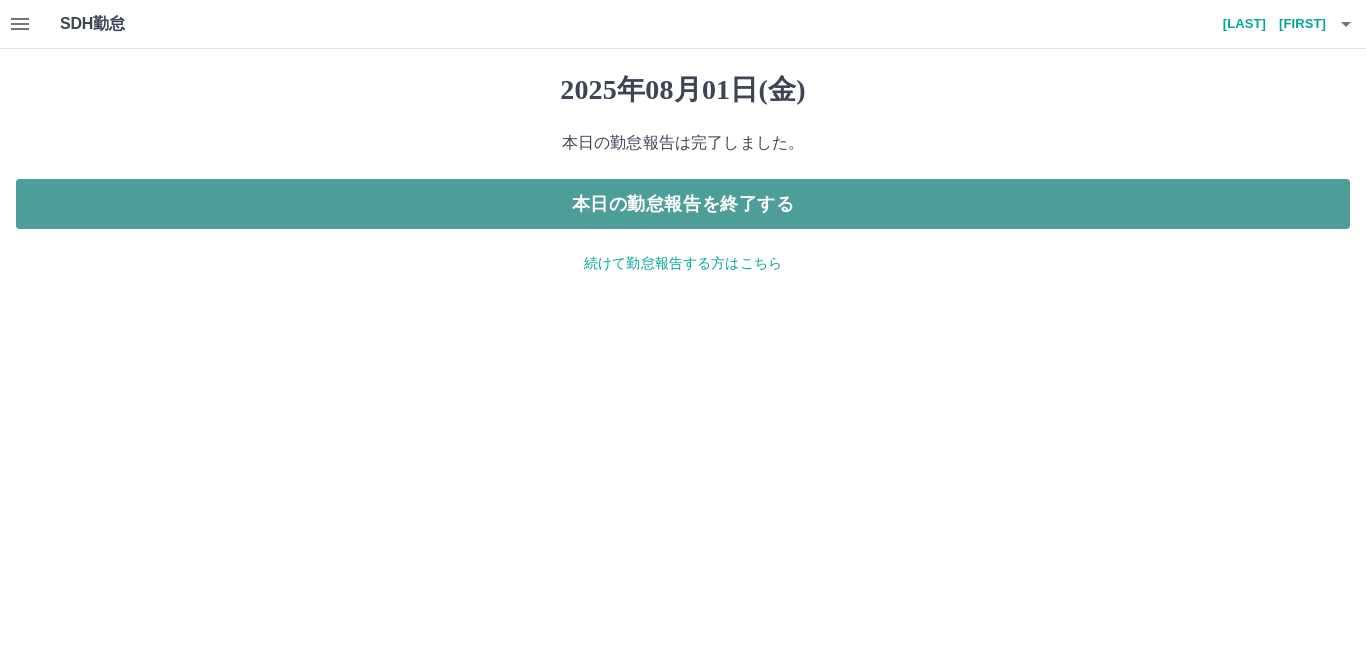 click on "本日の勤怠報告を終了する" at bounding box center (683, 204) 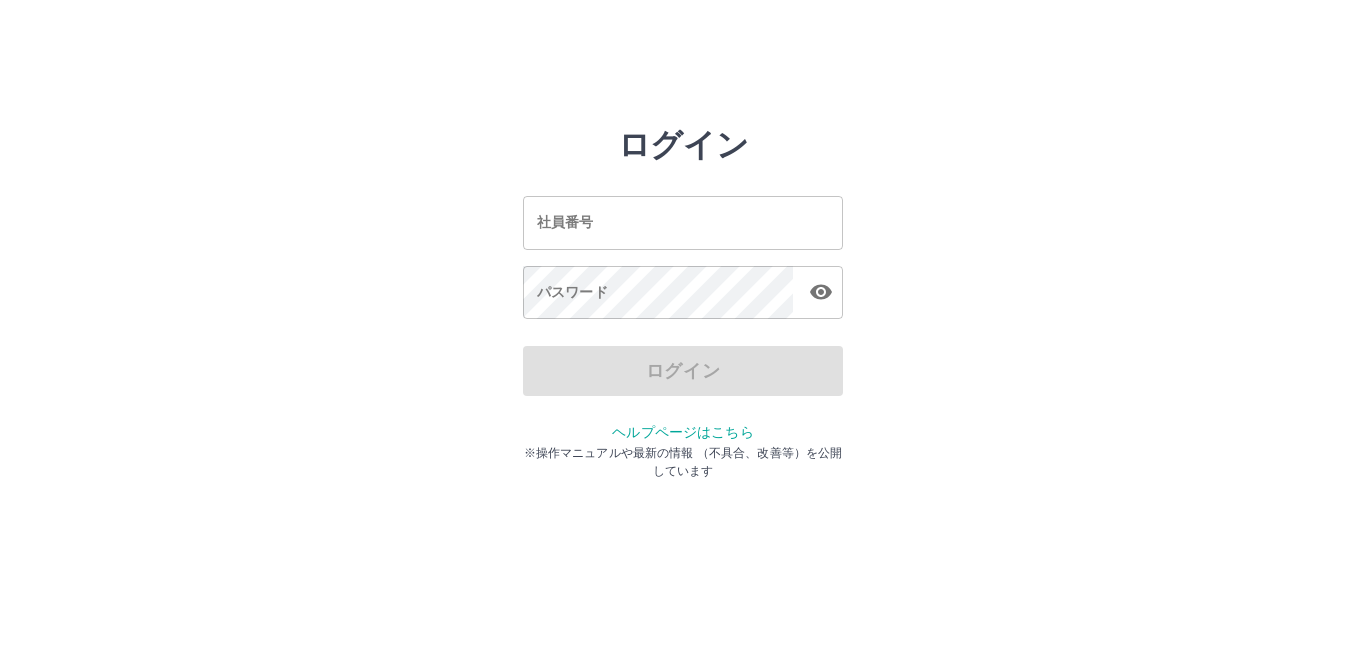 scroll, scrollTop: 0, scrollLeft: 0, axis: both 